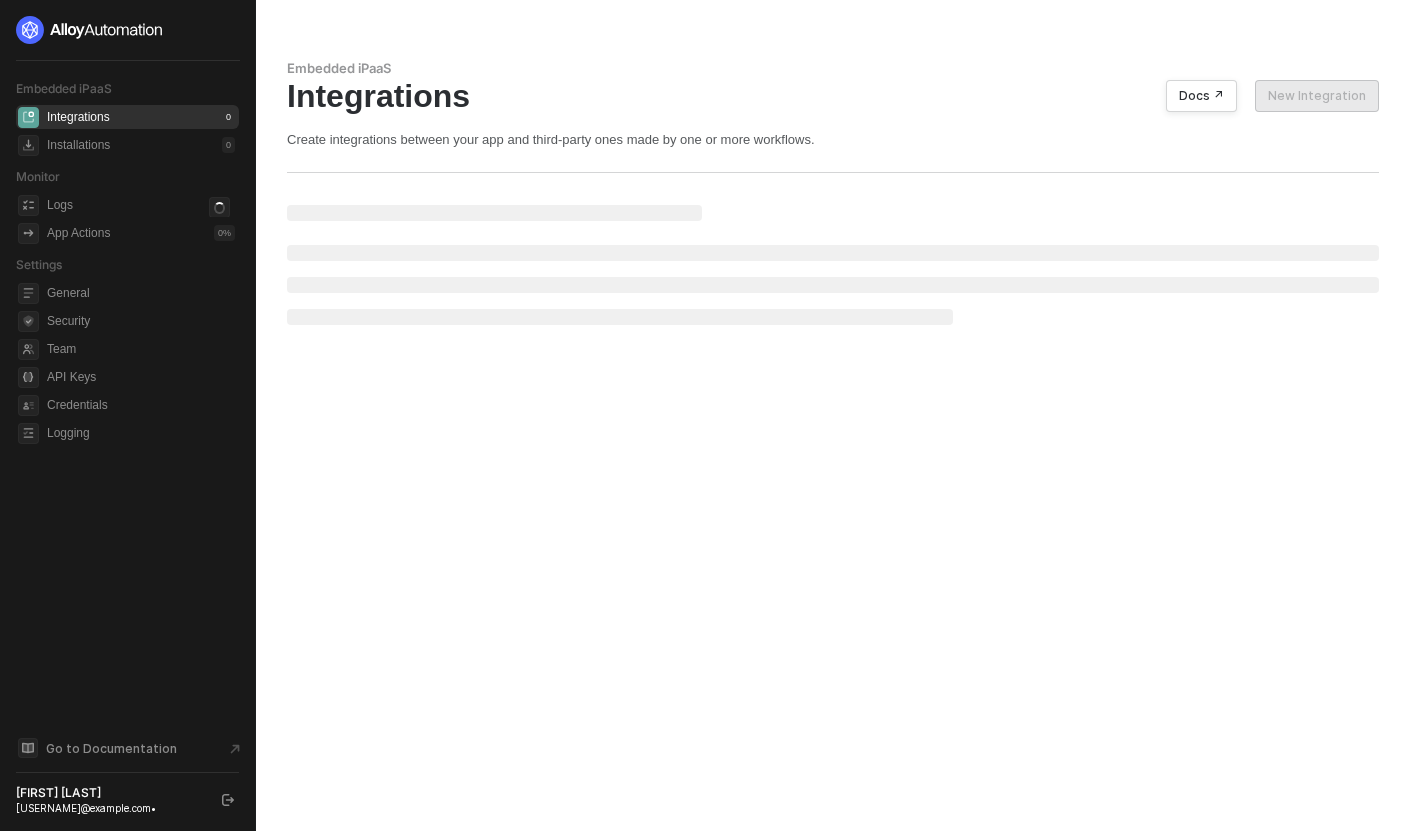 scroll, scrollTop: 0, scrollLeft: 0, axis: both 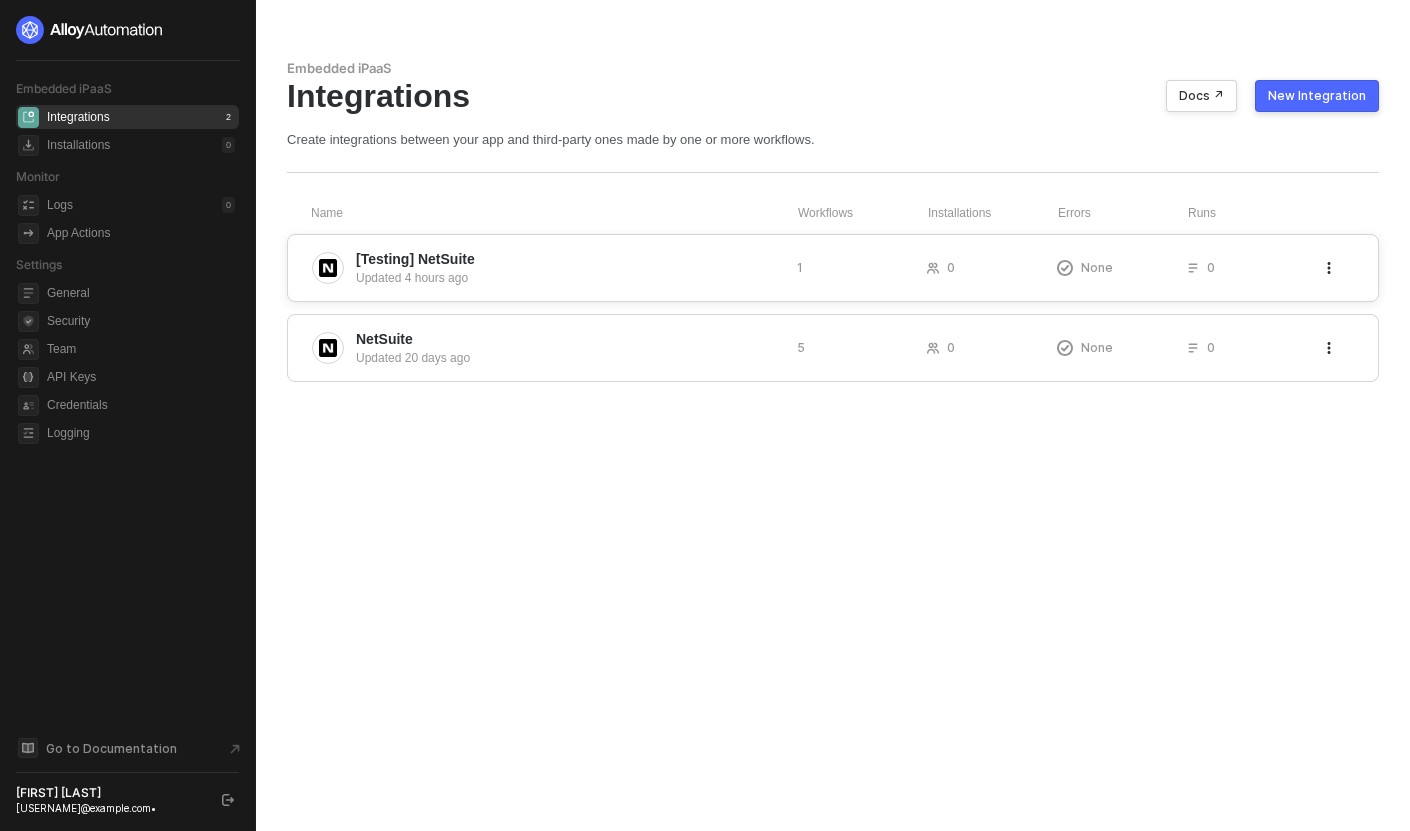 click on "[Testing] NetSuite" at bounding box center (568, 259) 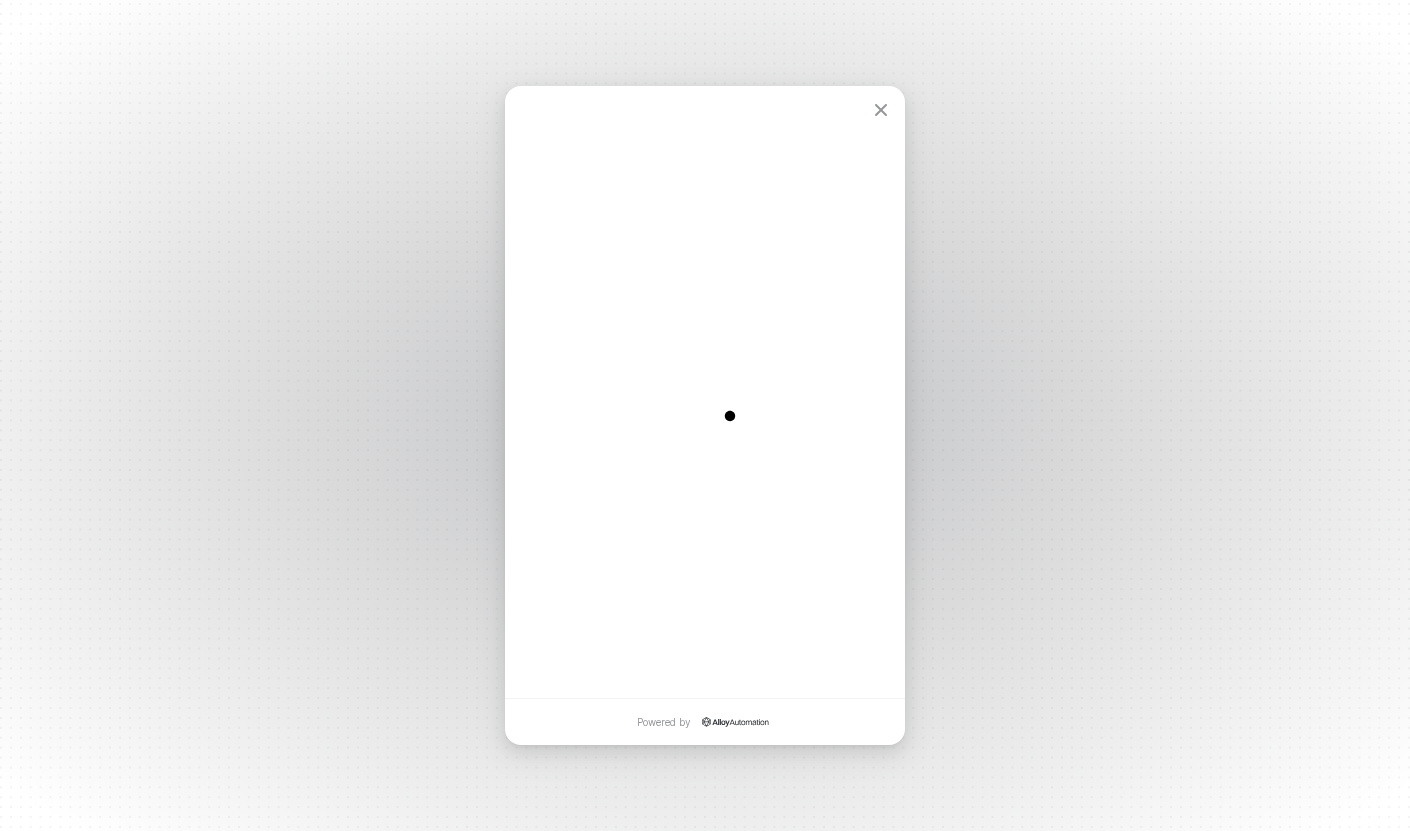 scroll, scrollTop: 0, scrollLeft: 0, axis: both 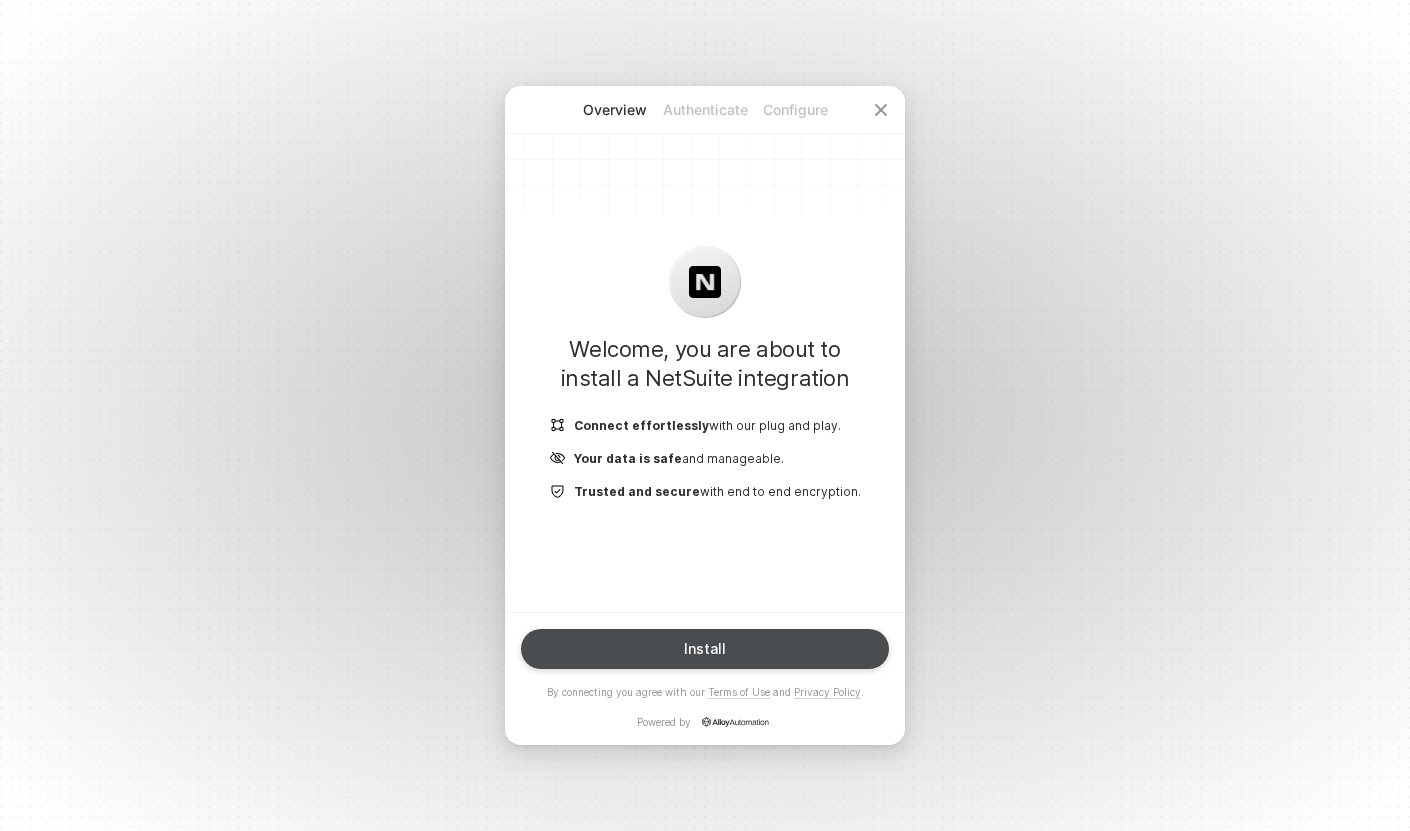 click on "Install" at bounding box center [705, 649] 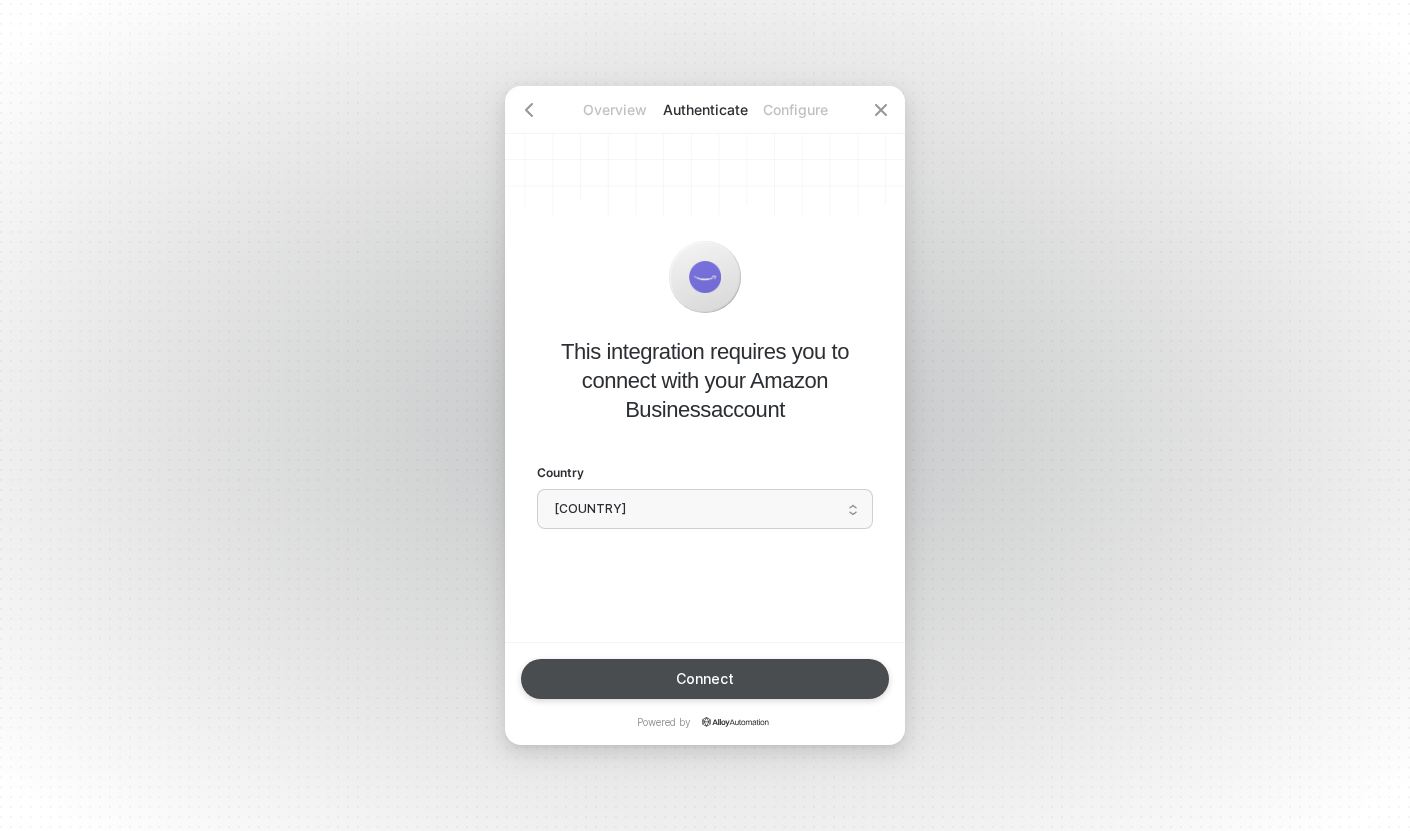 click on "Connect" at bounding box center (705, 679) 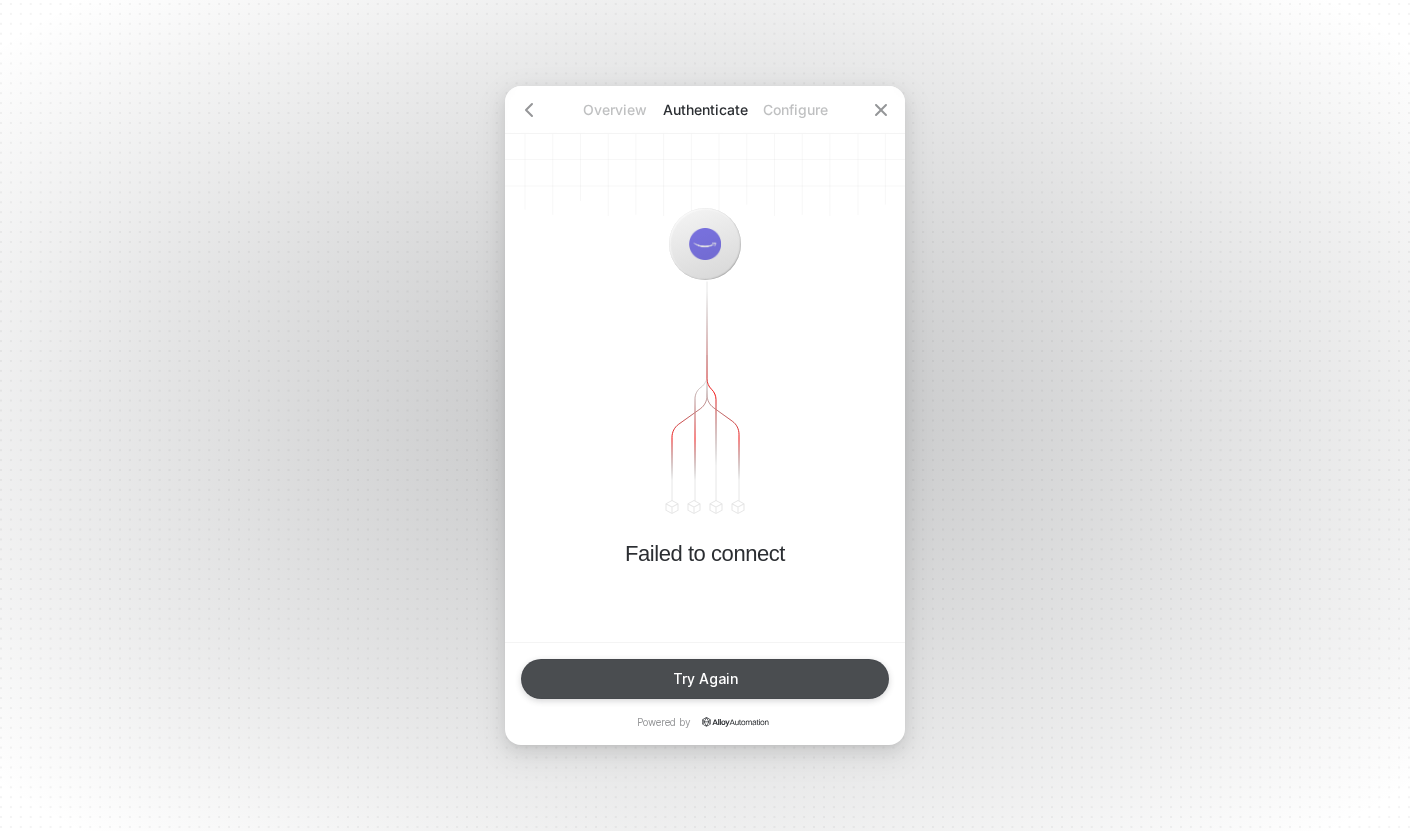 click on "Try Again" at bounding box center [705, 679] 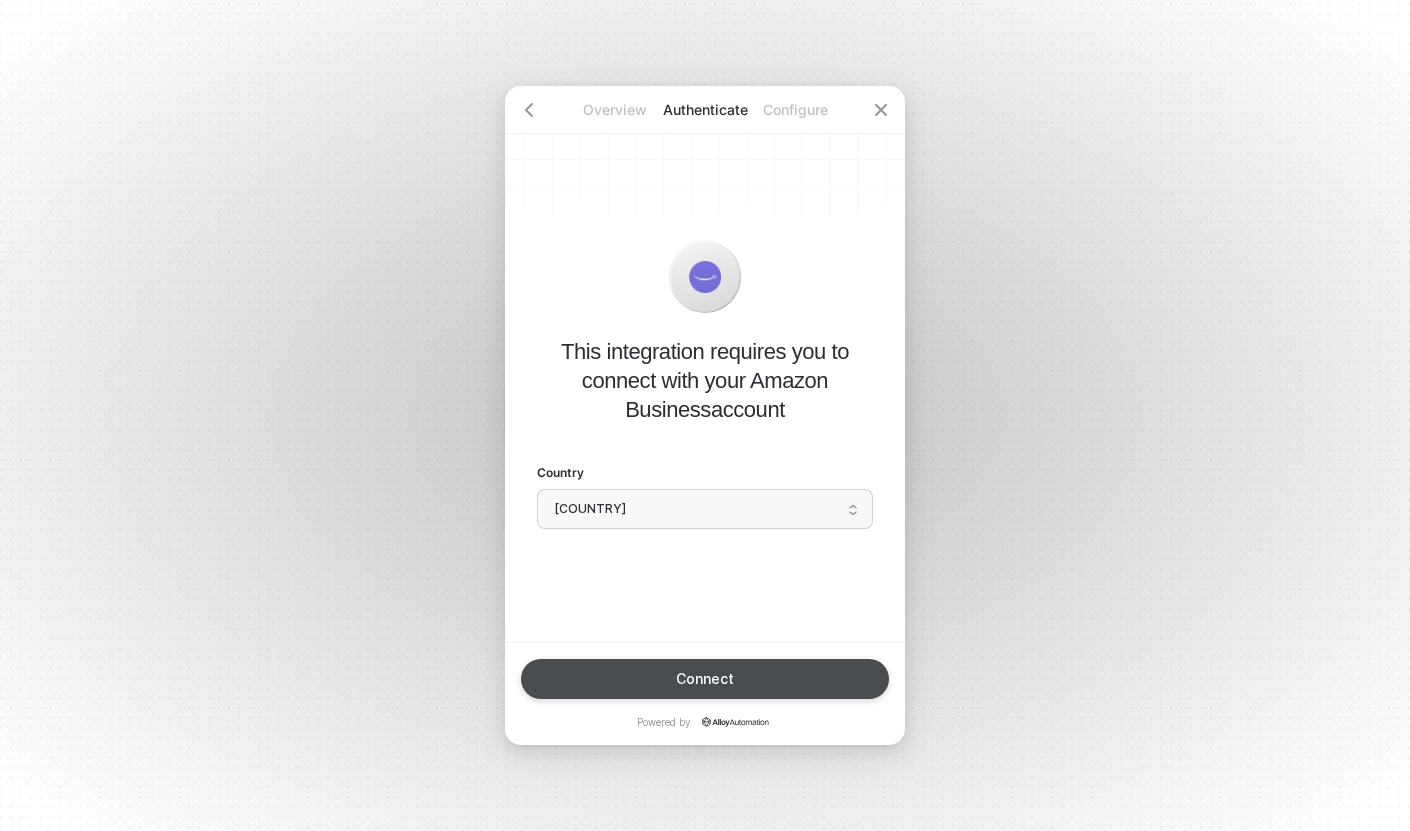 click on "Connect" at bounding box center (705, 679) 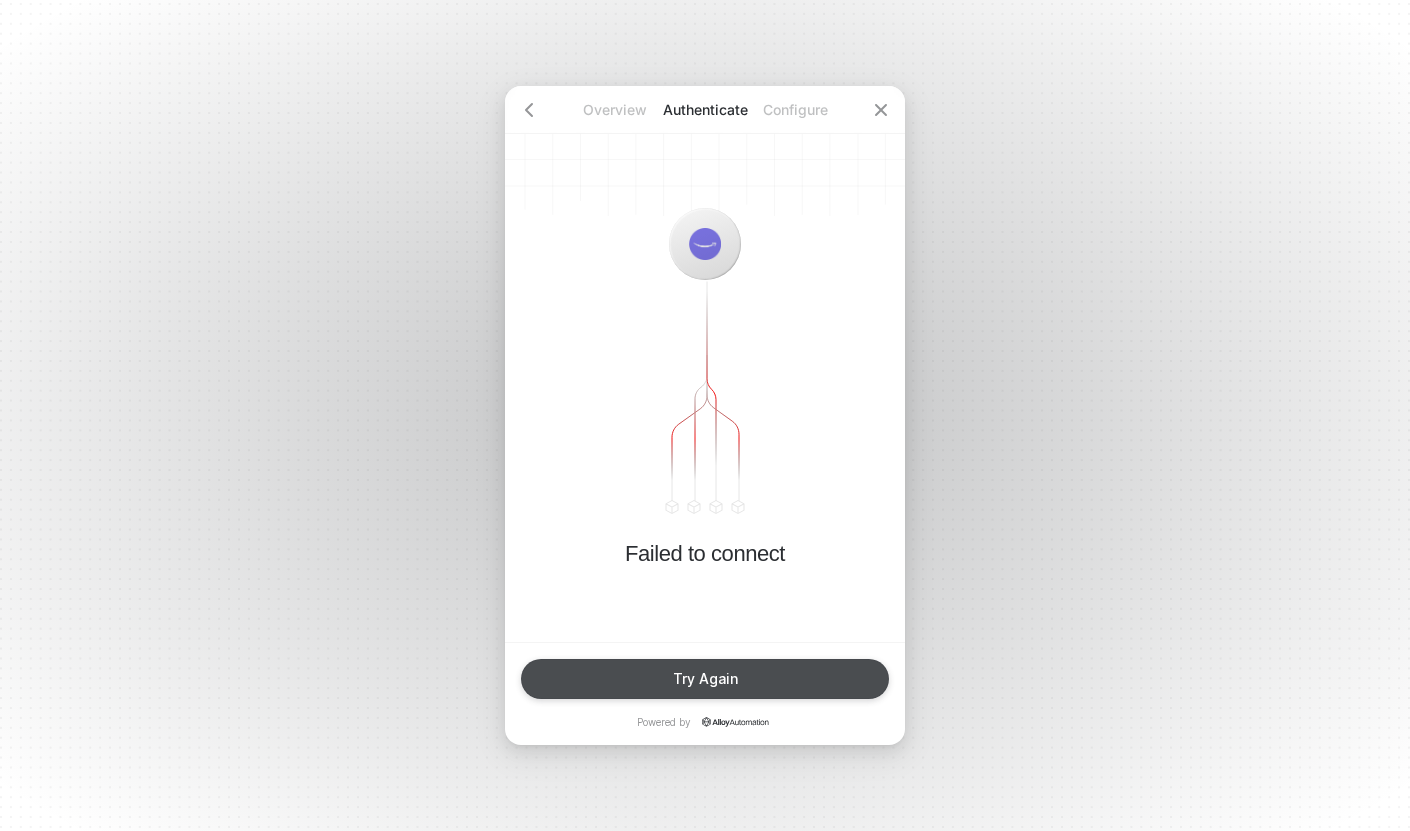 click on "Try Again" at bounding box center [705, 679] 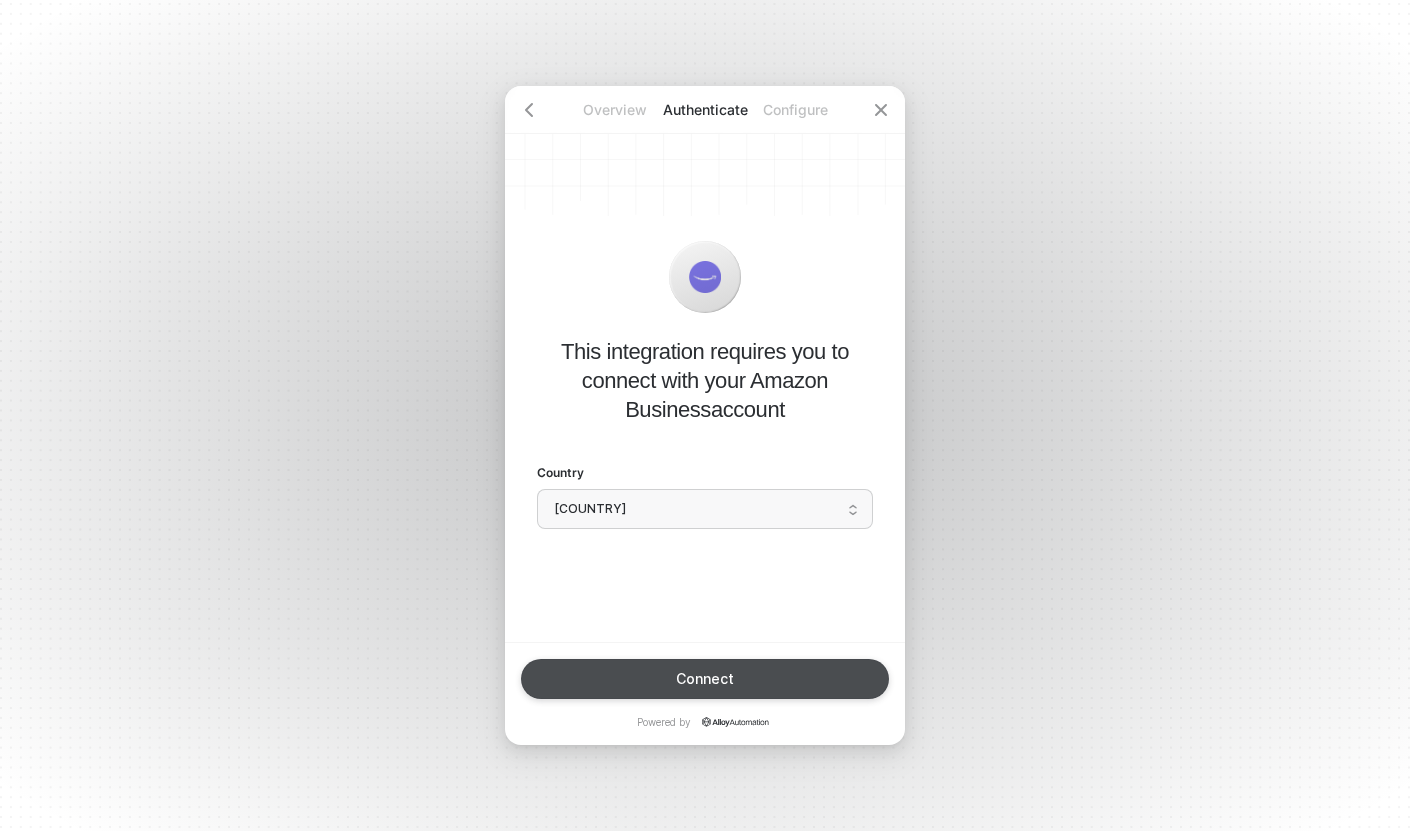 click on "Connect" at bounding box center [705, 679] 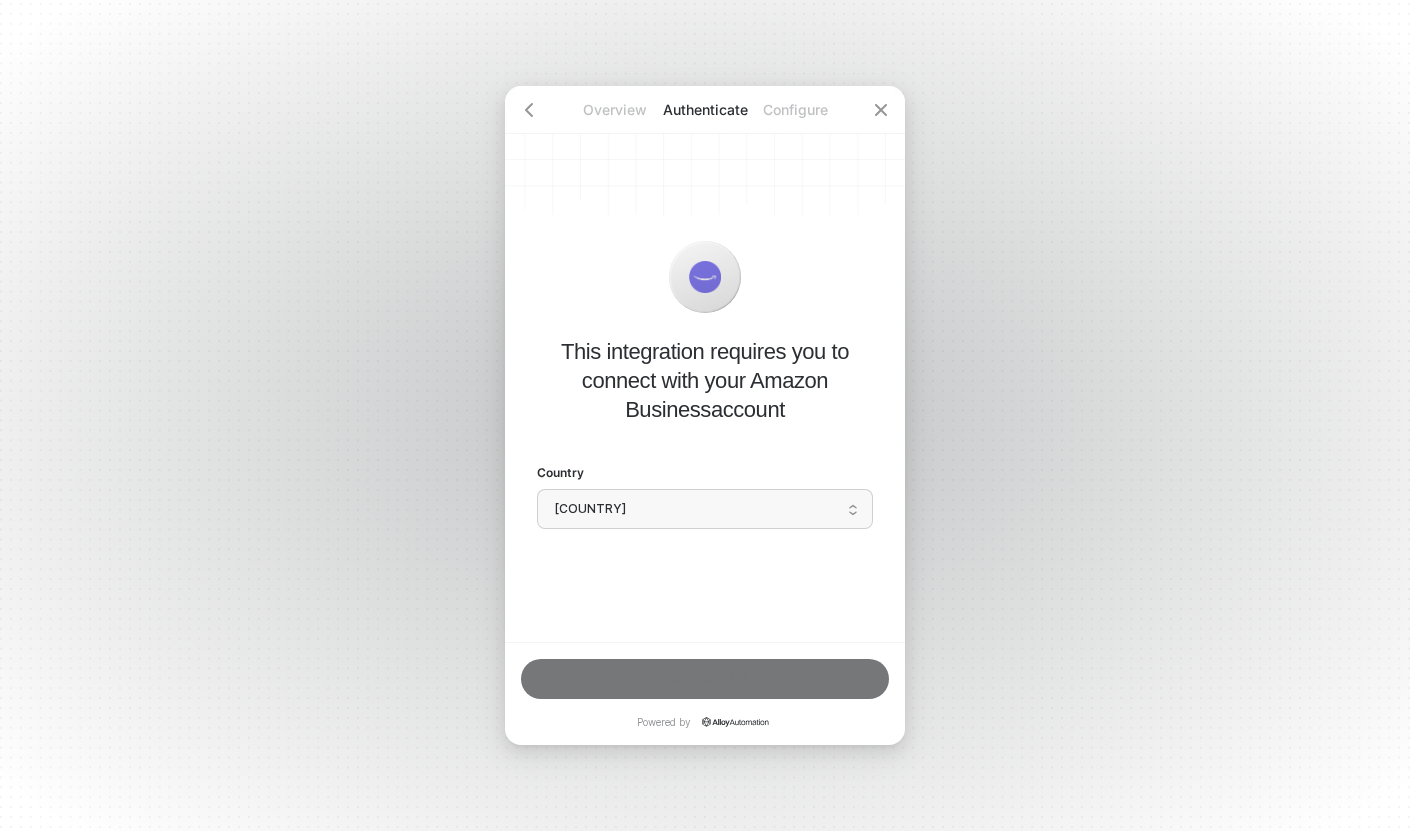 click on "Overview Authenticate Configure This integration requires you to connect with your   Amazon Business  account Country United States of America Connect Powered by" at bounding box center (705, 415) 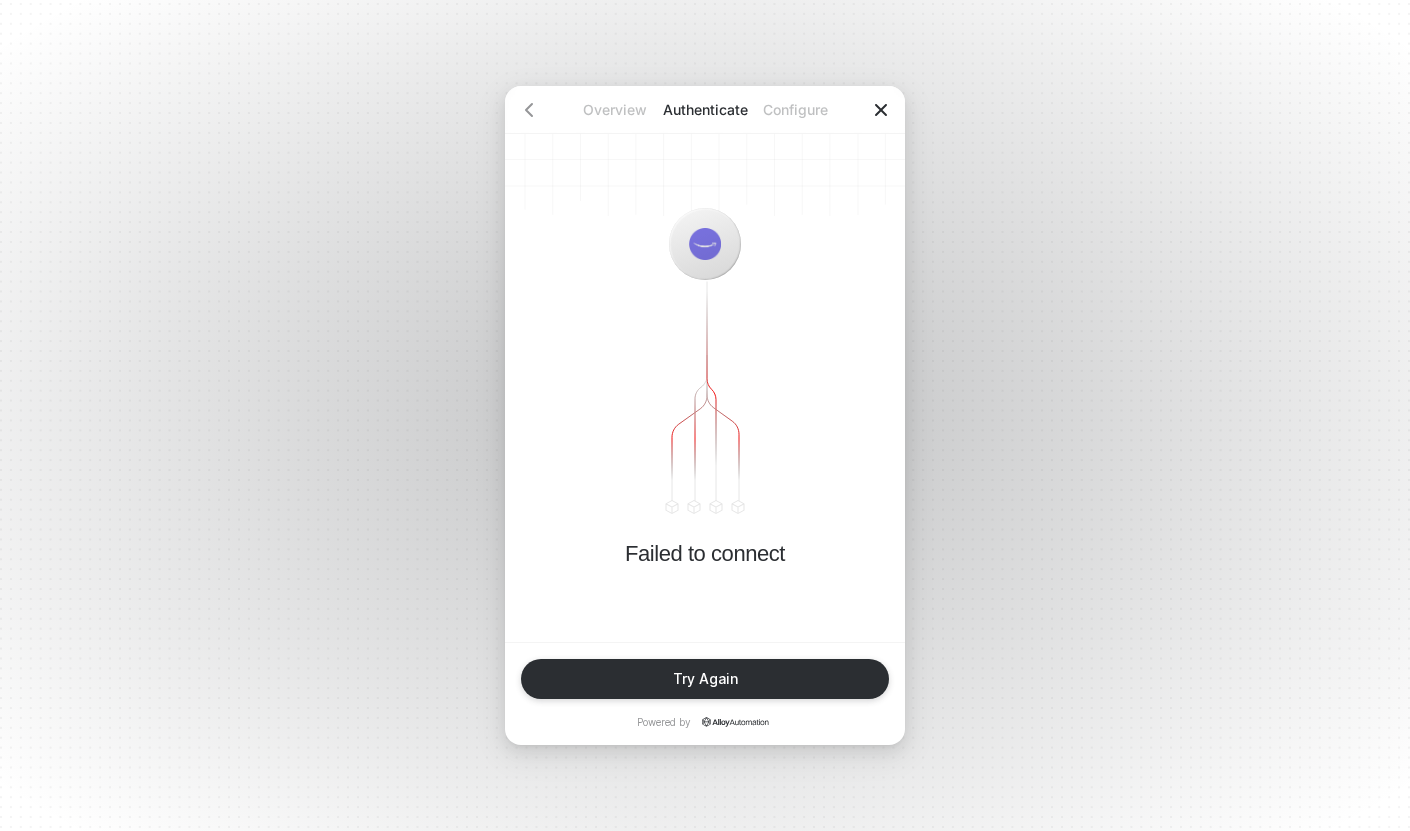 click at bounding box center [881, 110] 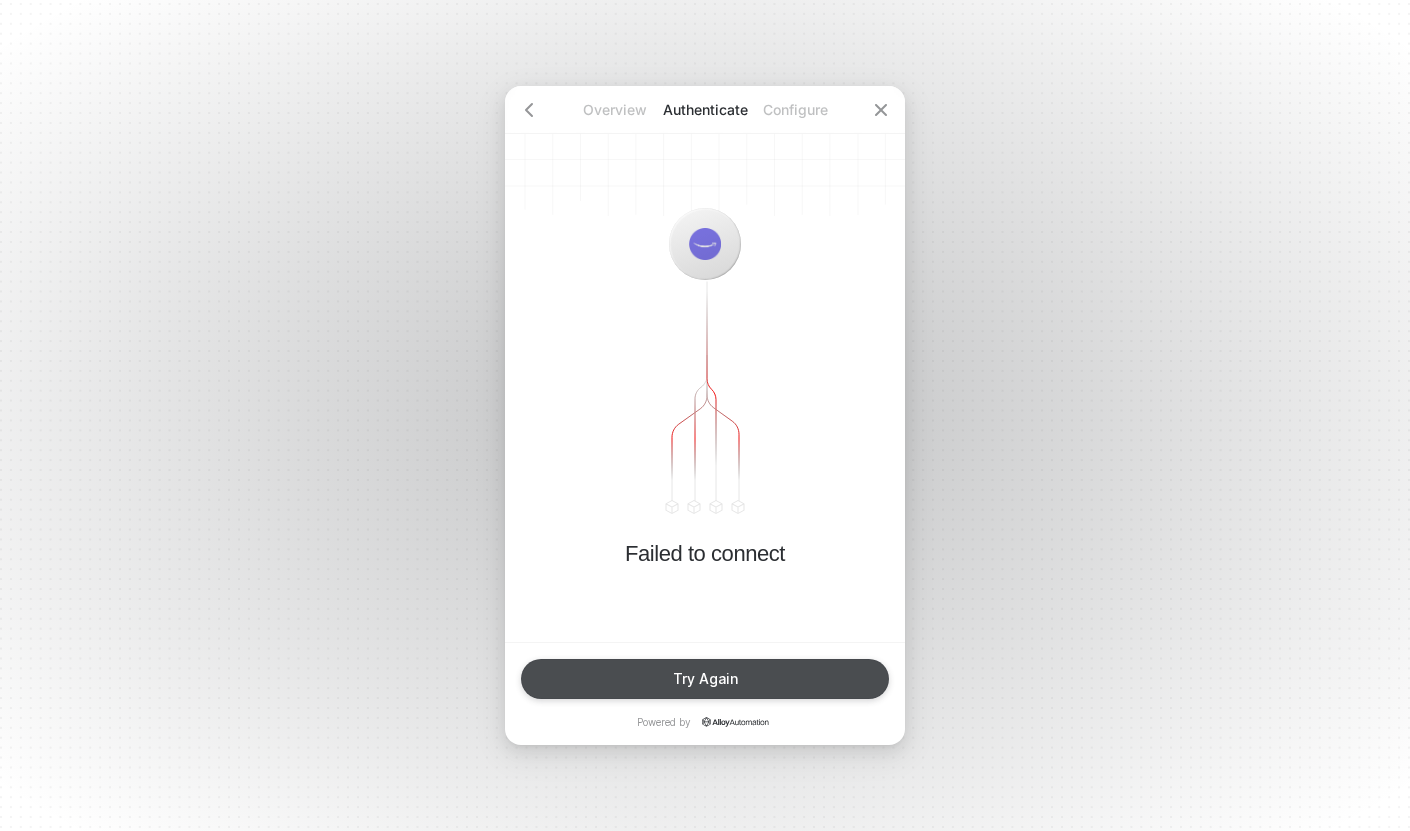 click on "Try Again" at bounding box center [705, 679] 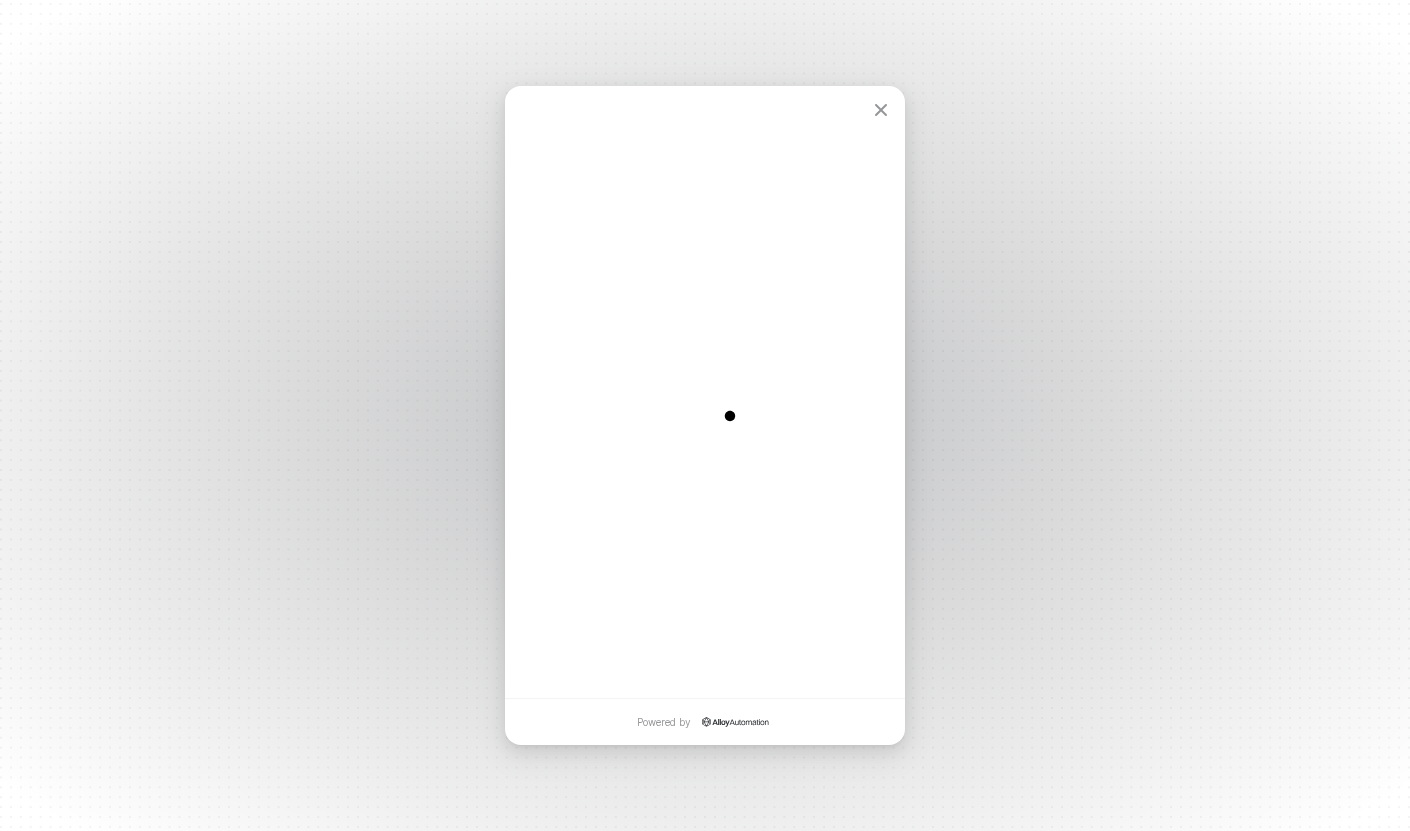 scroll, scrollTop: 0, scrollLeft: 0, axis: both 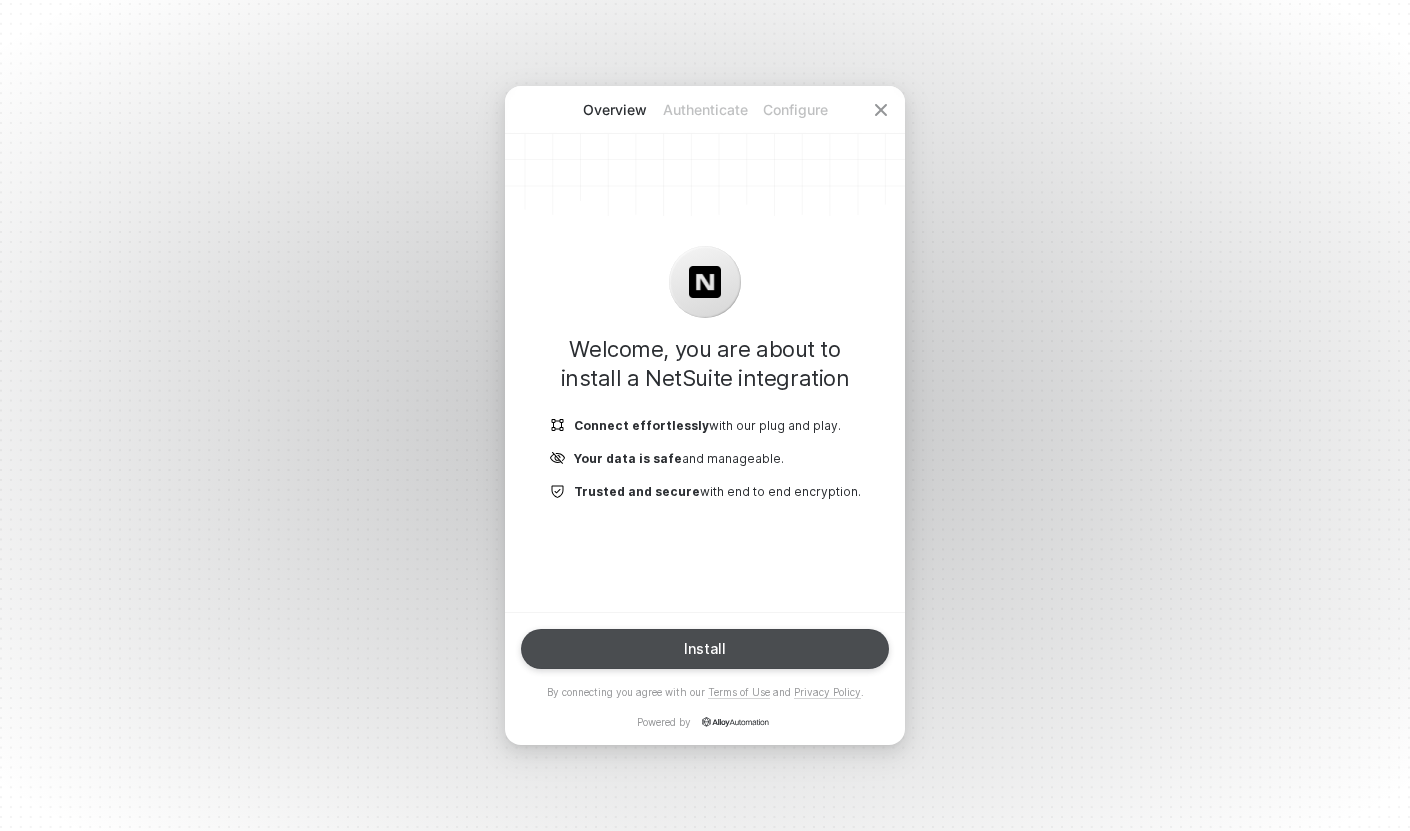 click on "Install" at bounding box center (705, 649) 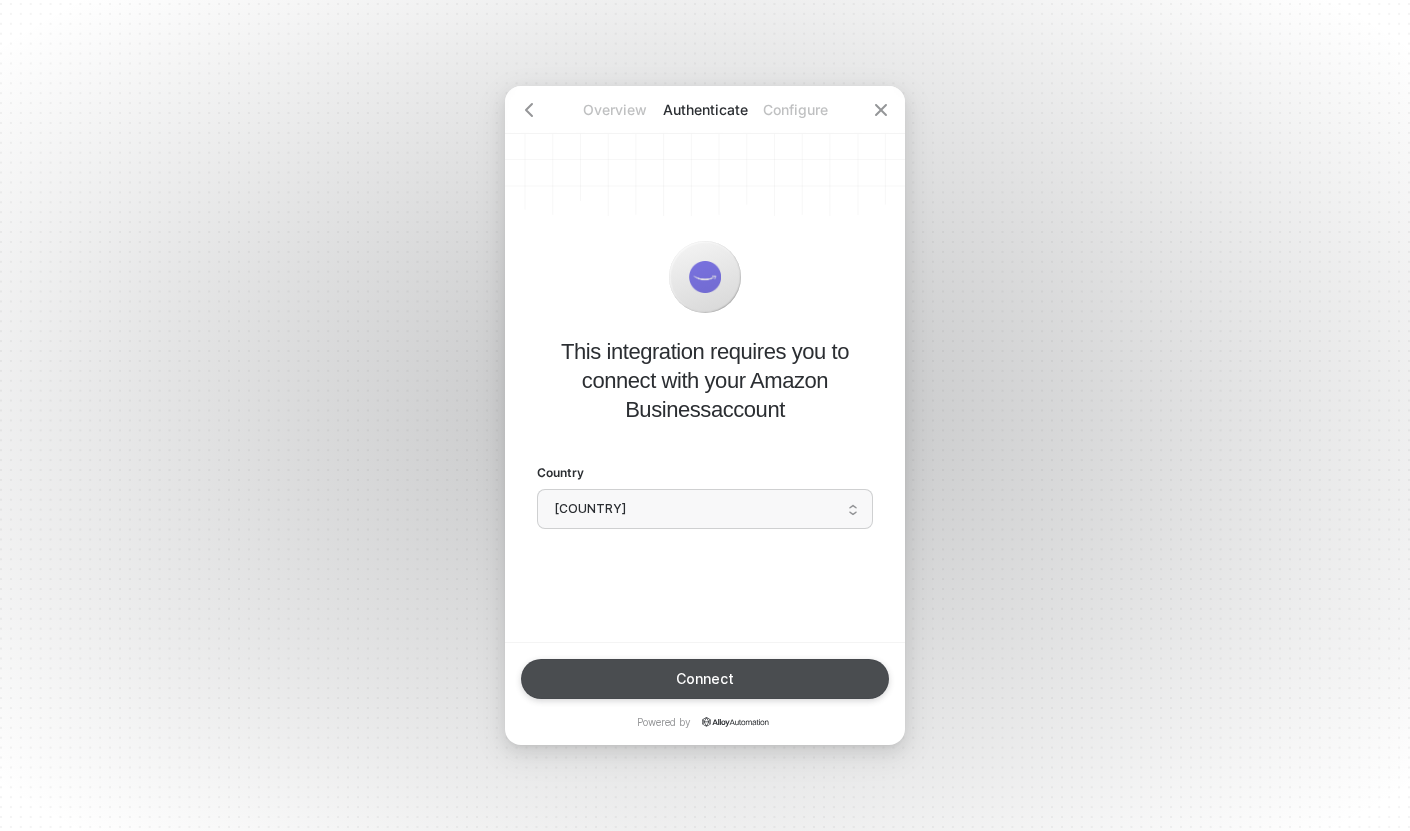 click on "Connect" at bounding box center (705, 679) 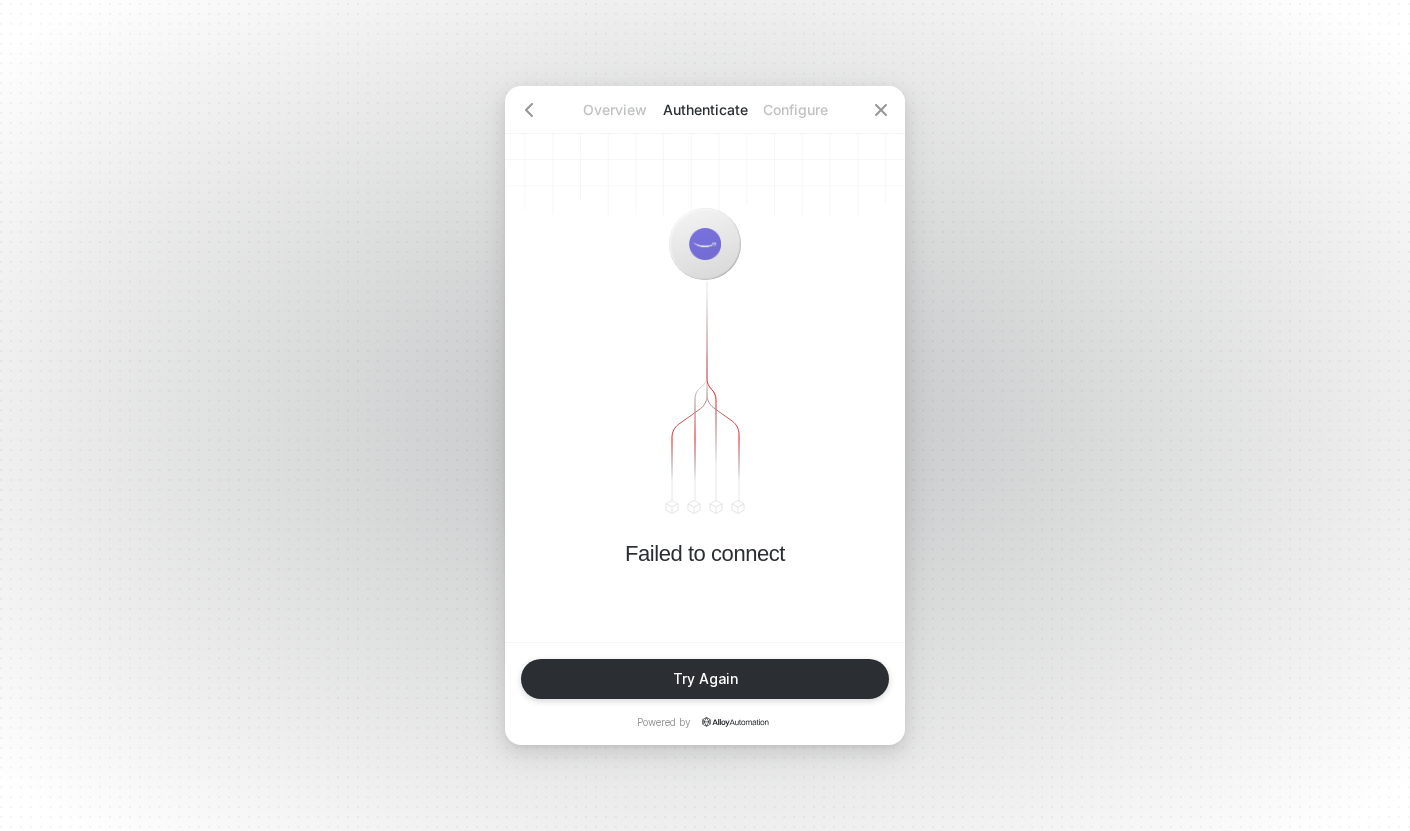 click on "Overview Authenticate Configure" at bounding box center (705, 110) 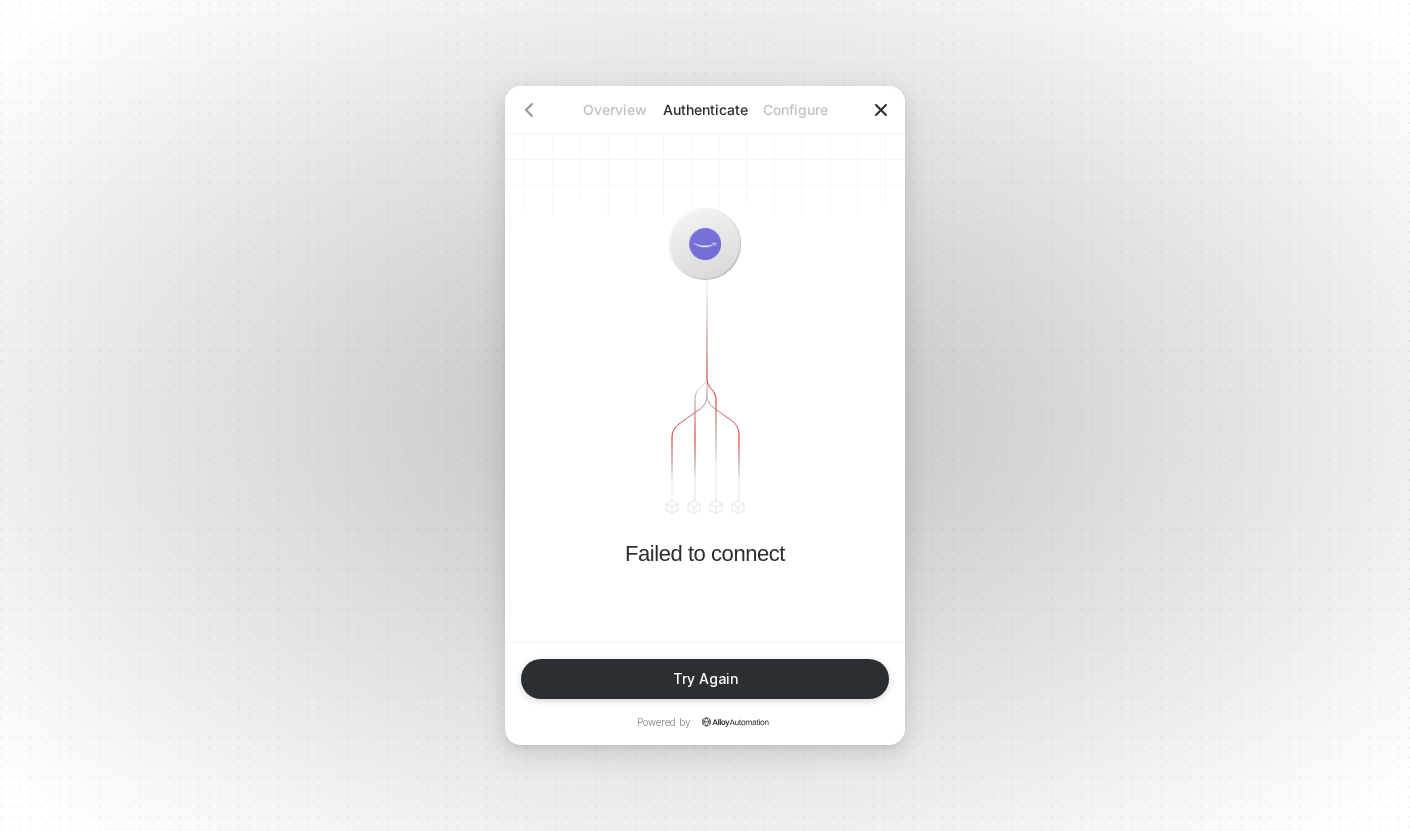 click at bounding box center (881, 110) 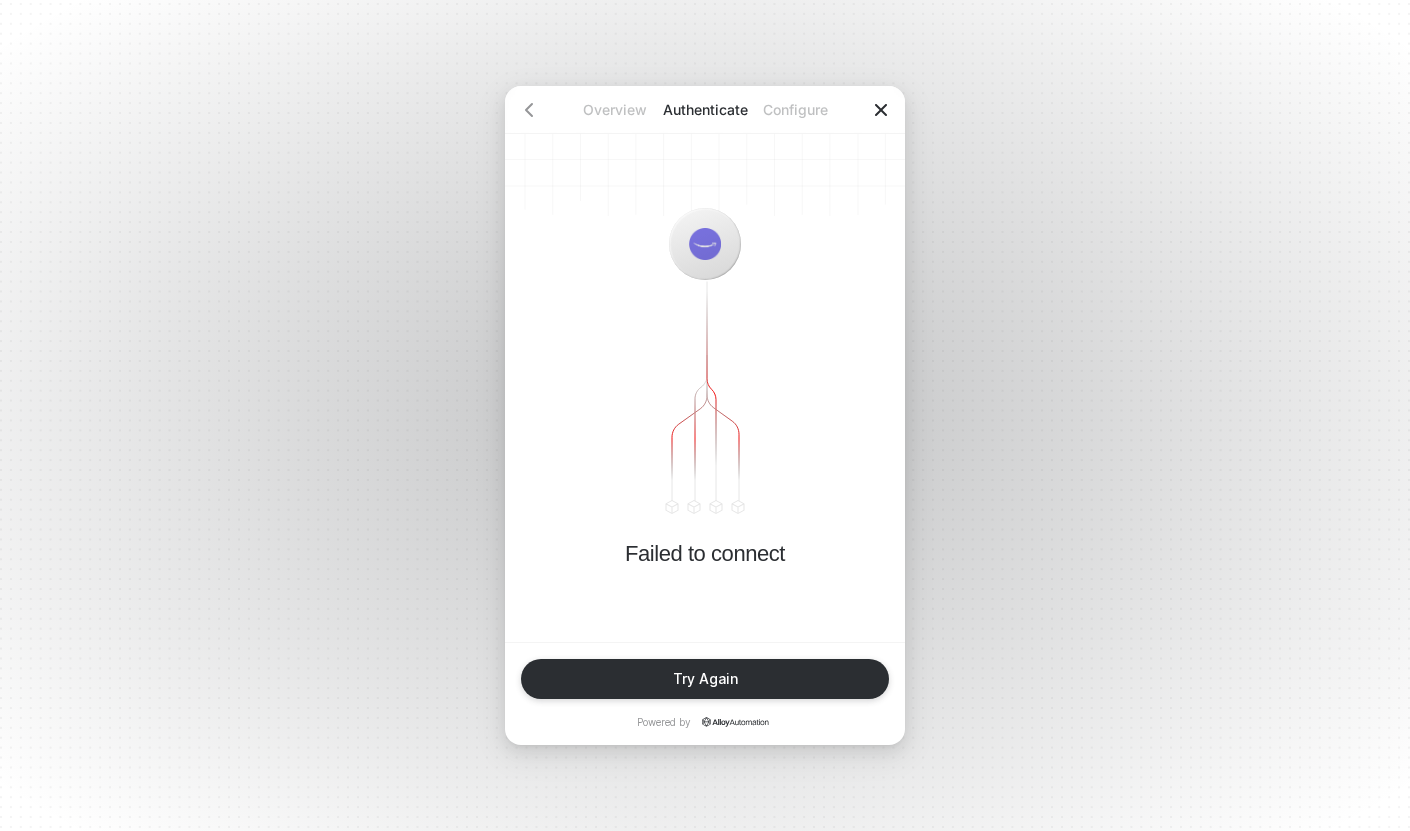 click at bounding box center [881, 110] 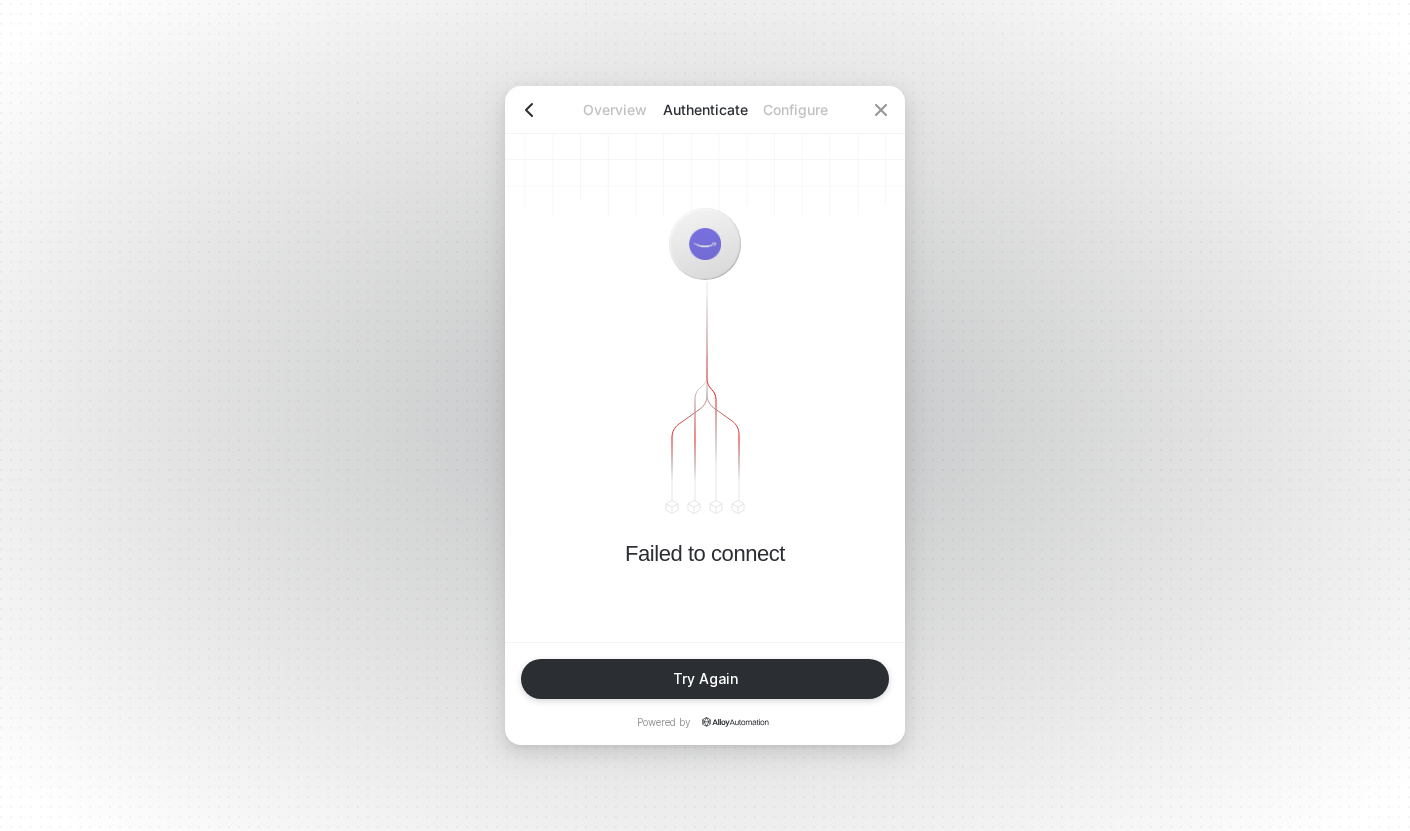 click at bounding box center [529, 110] 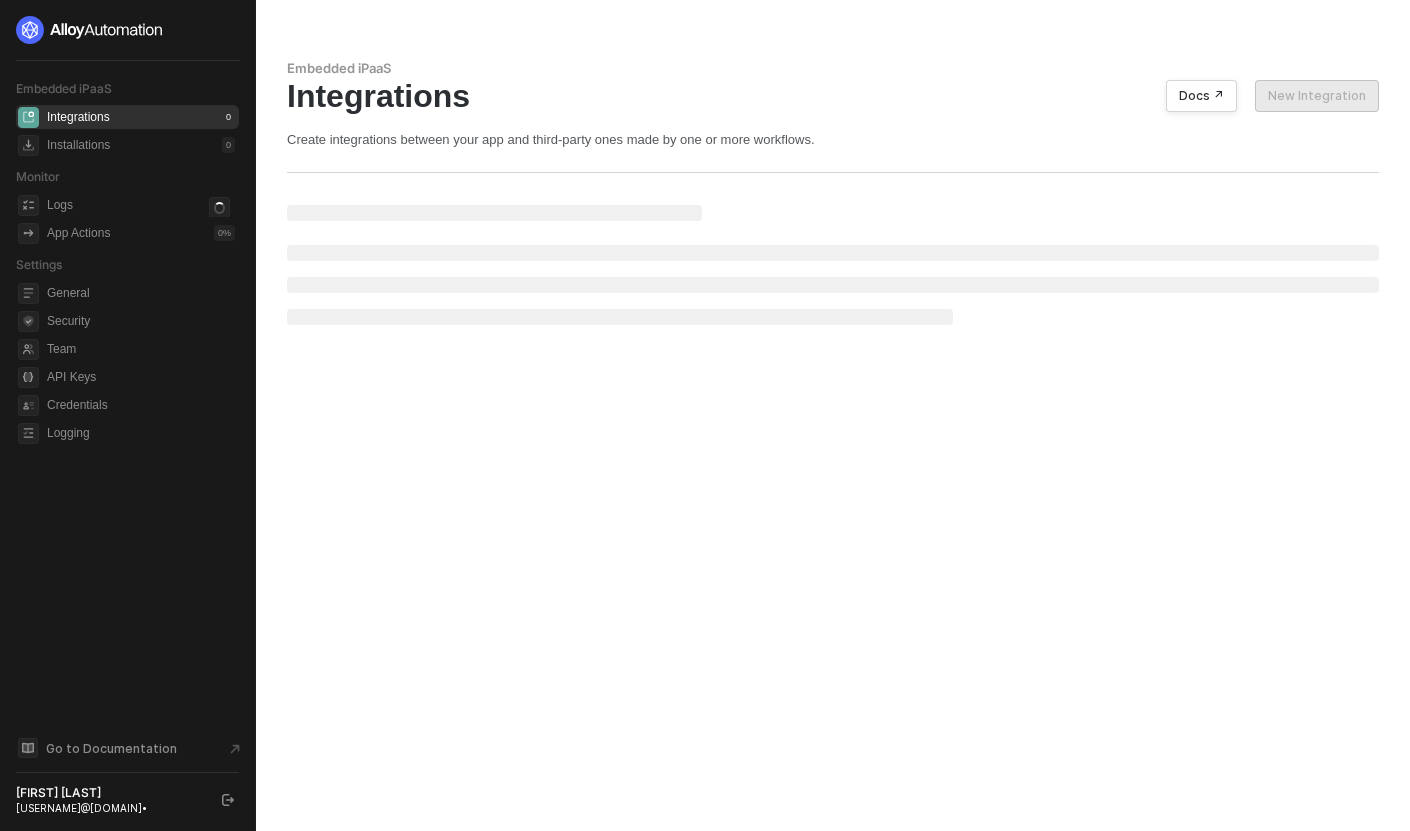 scroll, scrollTop: 0, scrollLeft: 0, axis: both 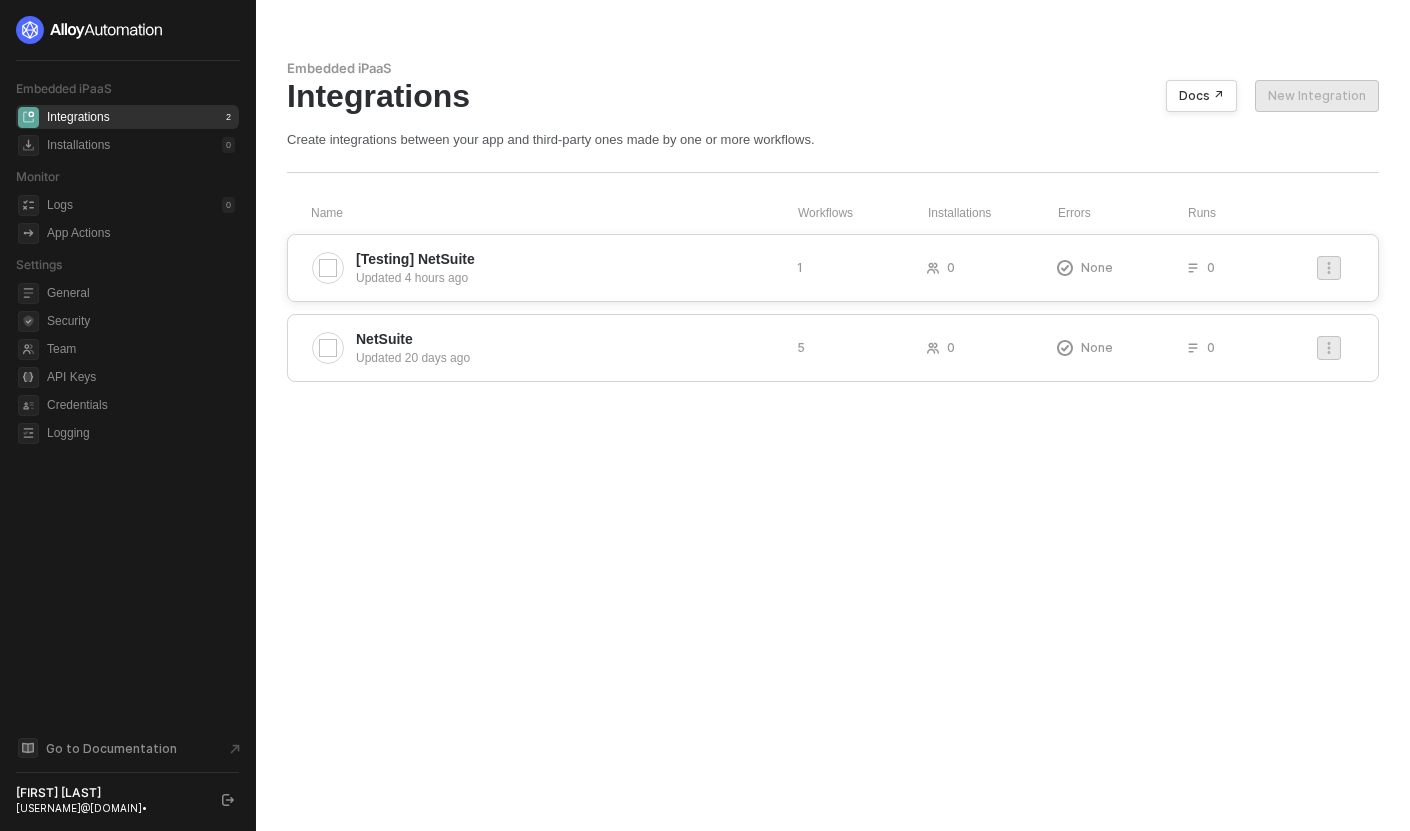 click on "[Testing] NetSuite" at bounding box center (568, 259) 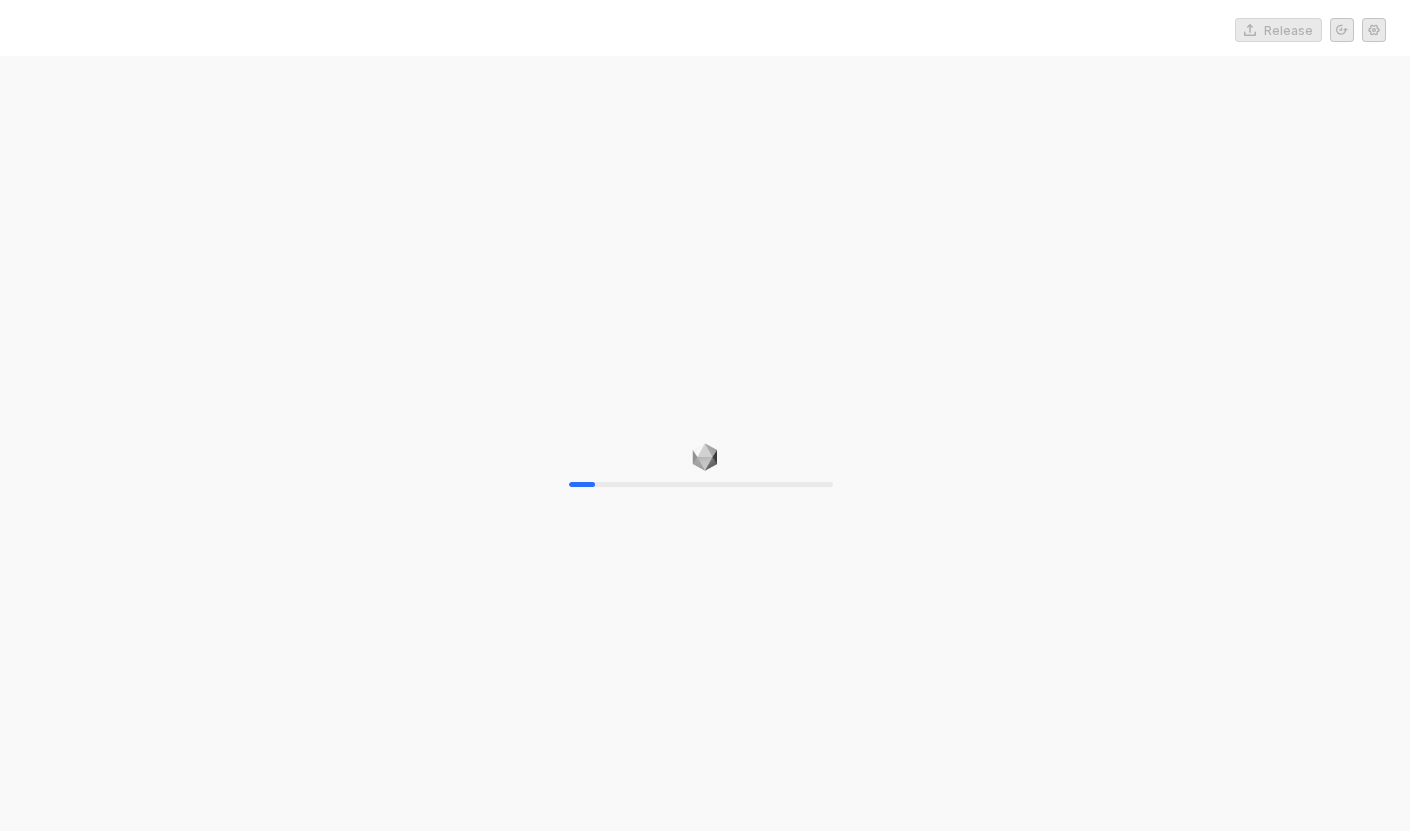 scroll, scrollTop: 0, scrollLeft: 0, axis: both 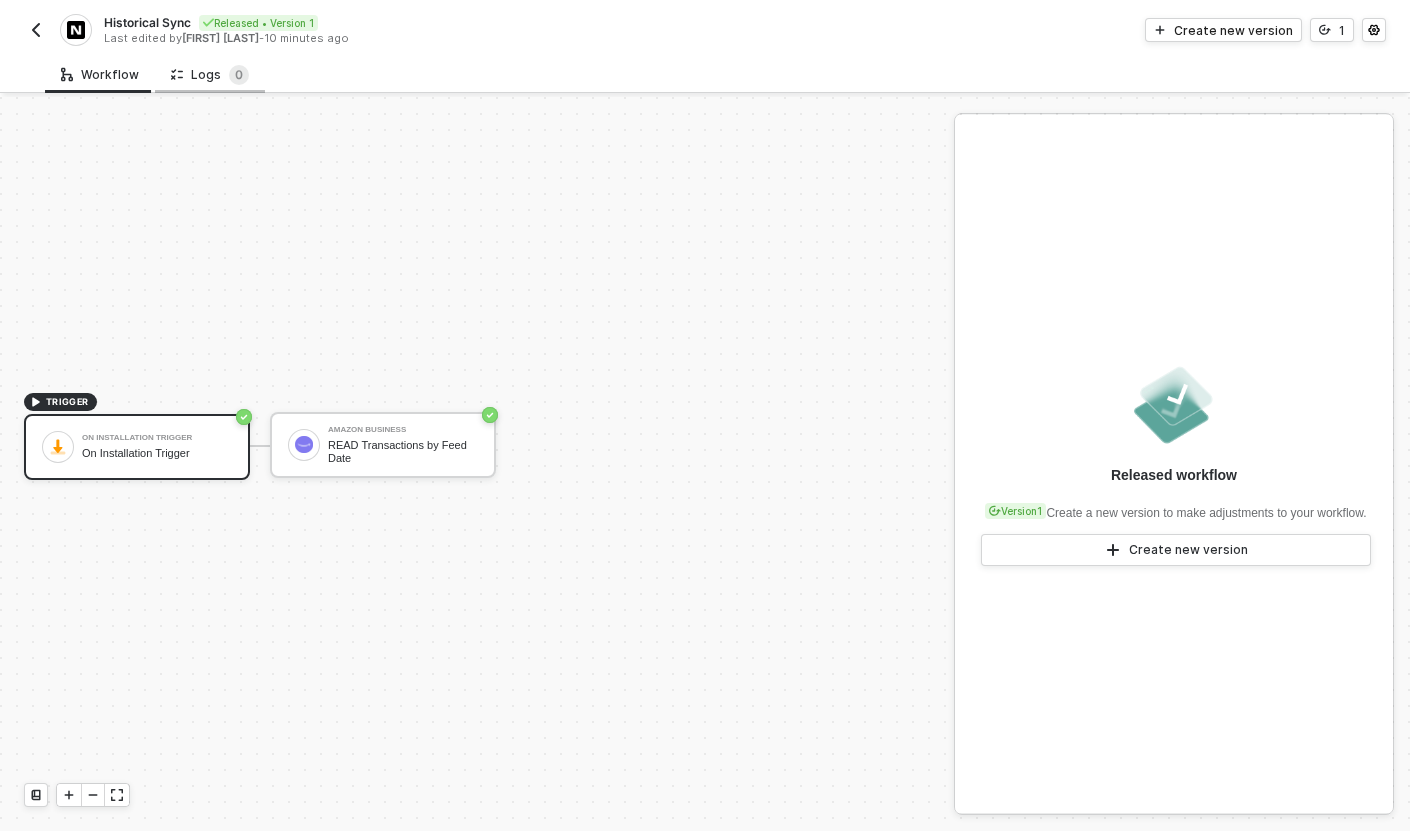 click on "Logs 0" at bounding box center [210, 75] 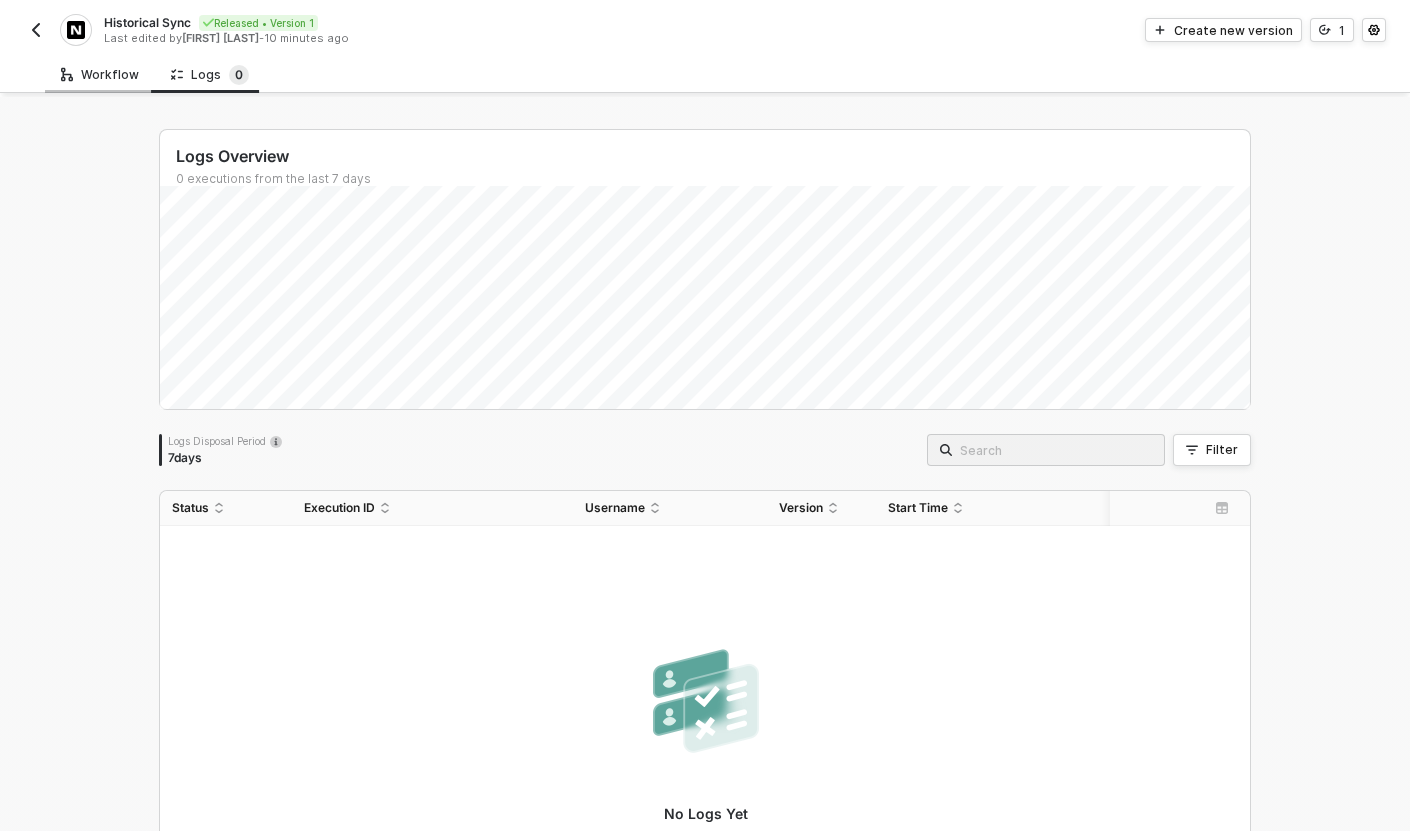 click on "Workflow" at bounding box center (100, 74) 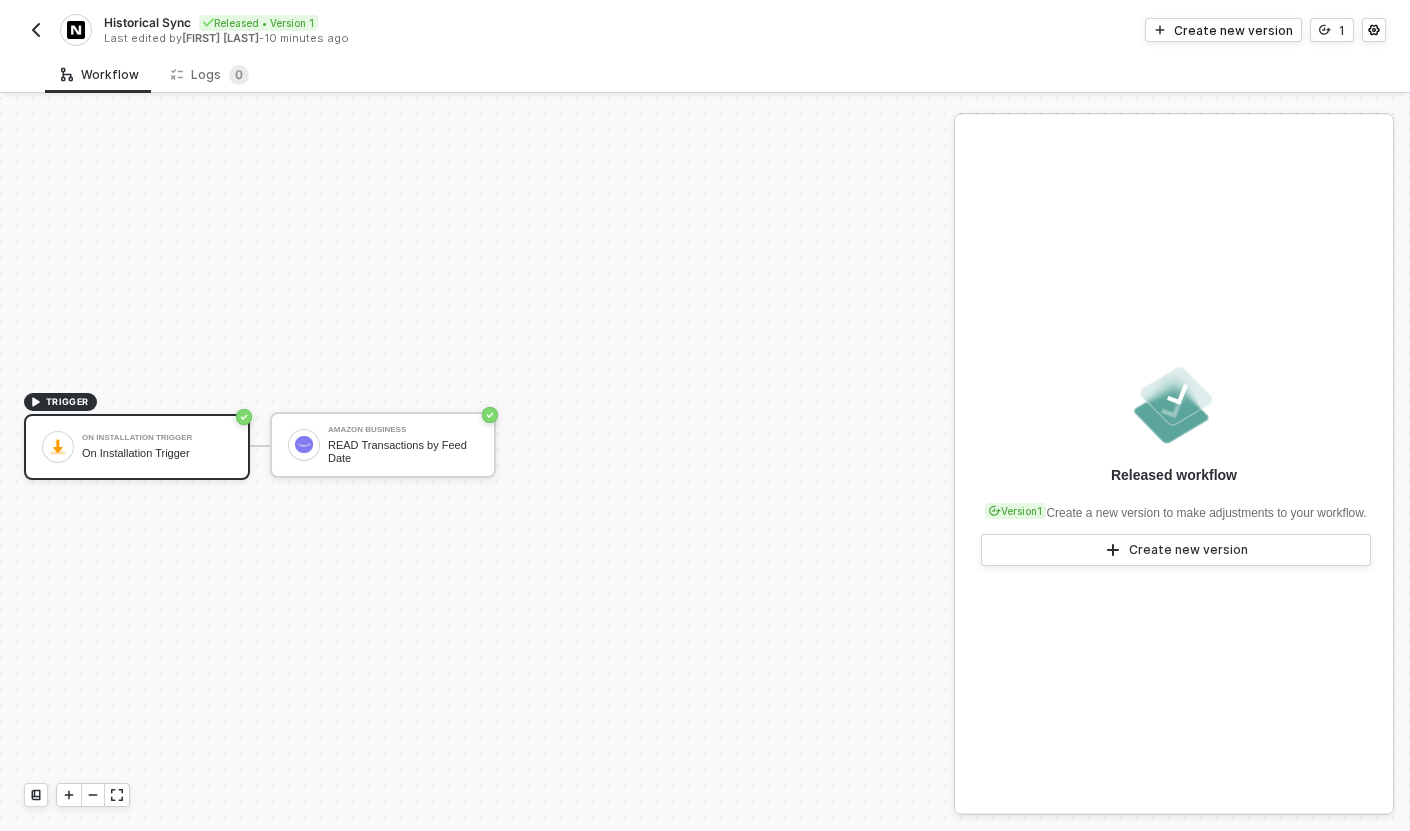 click at bounding box center (36, 30) 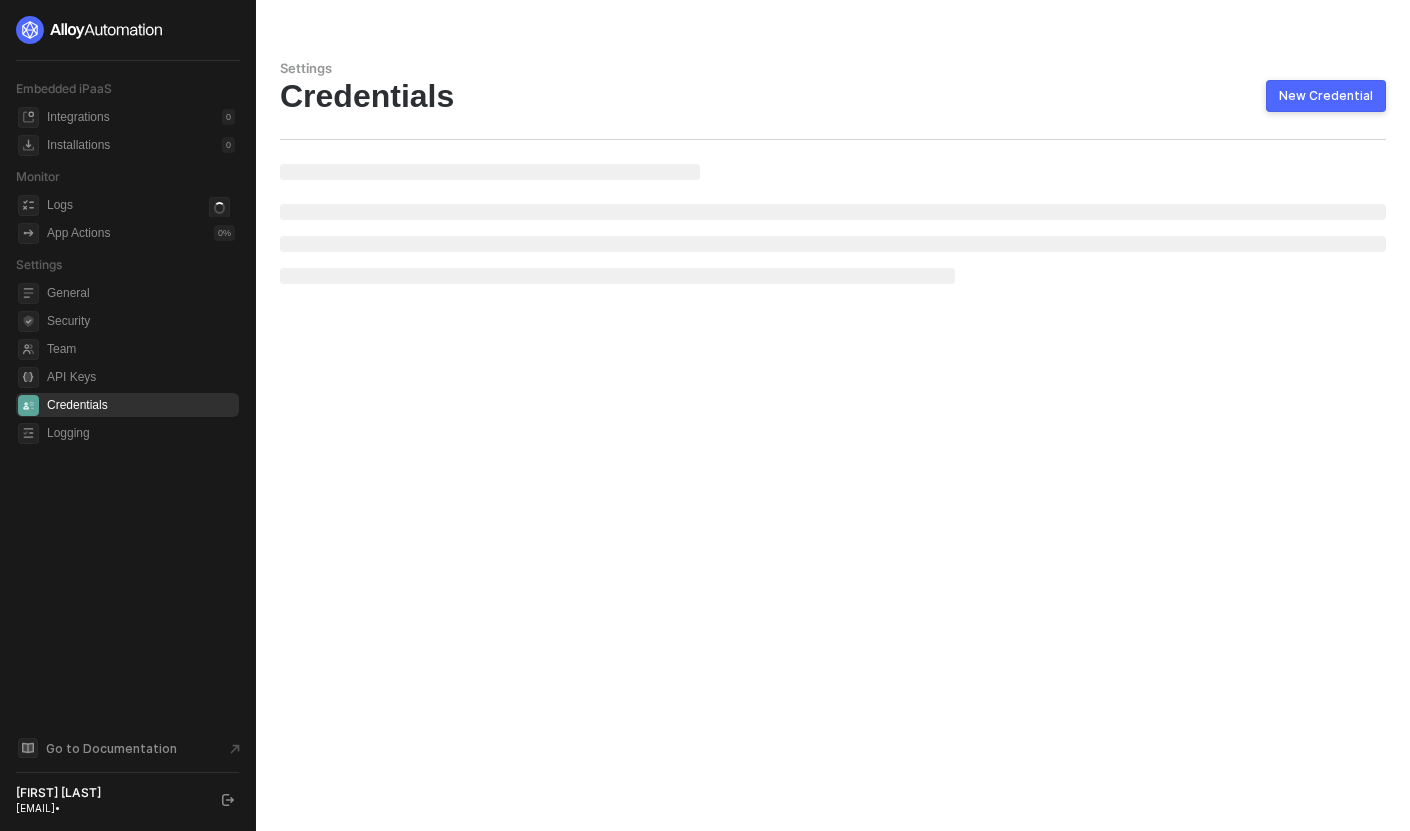 scroll, scrollTop: 0, scrollLeft: 0, axis: both 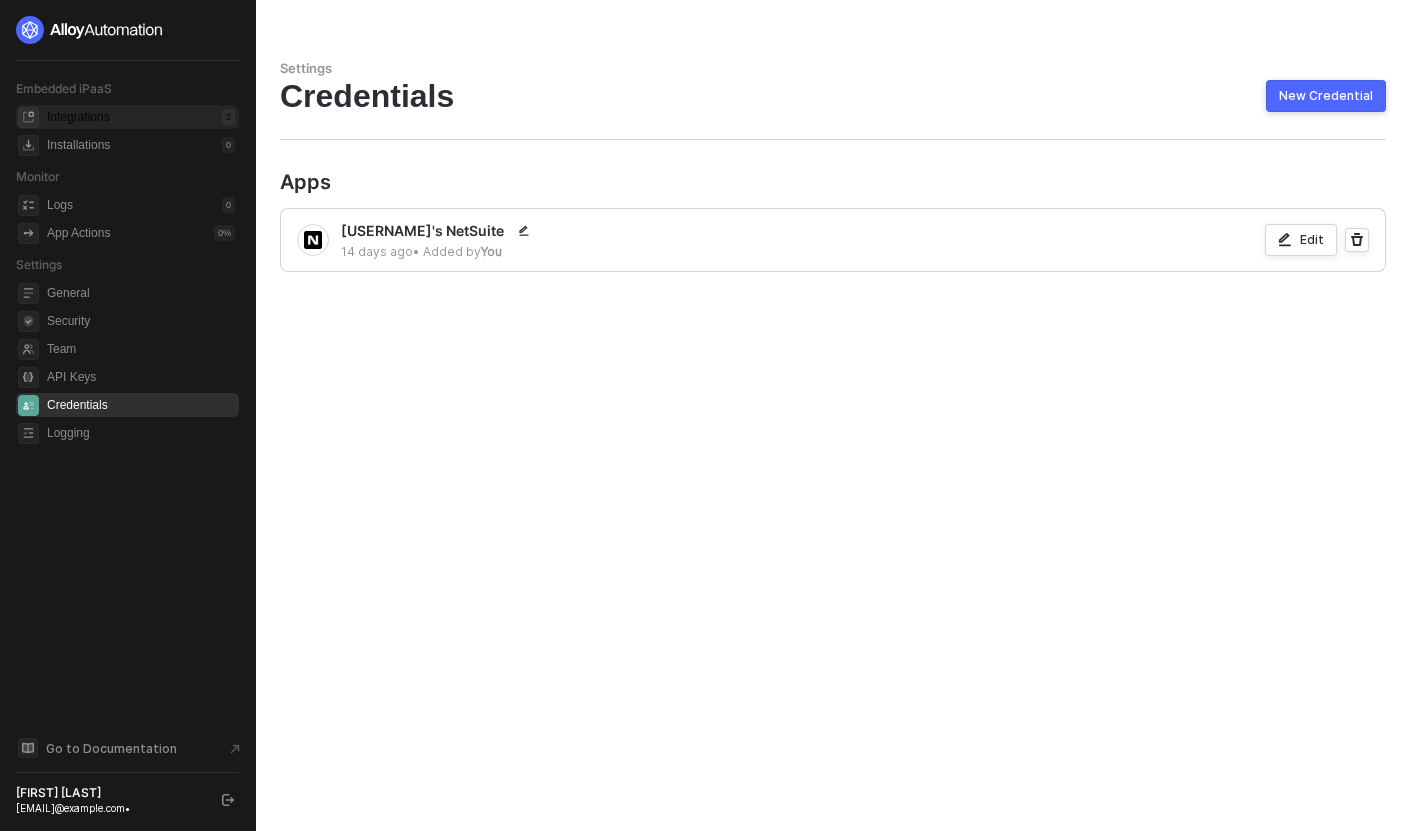 click on "Integrations 2" at bounding box center [141, 117] 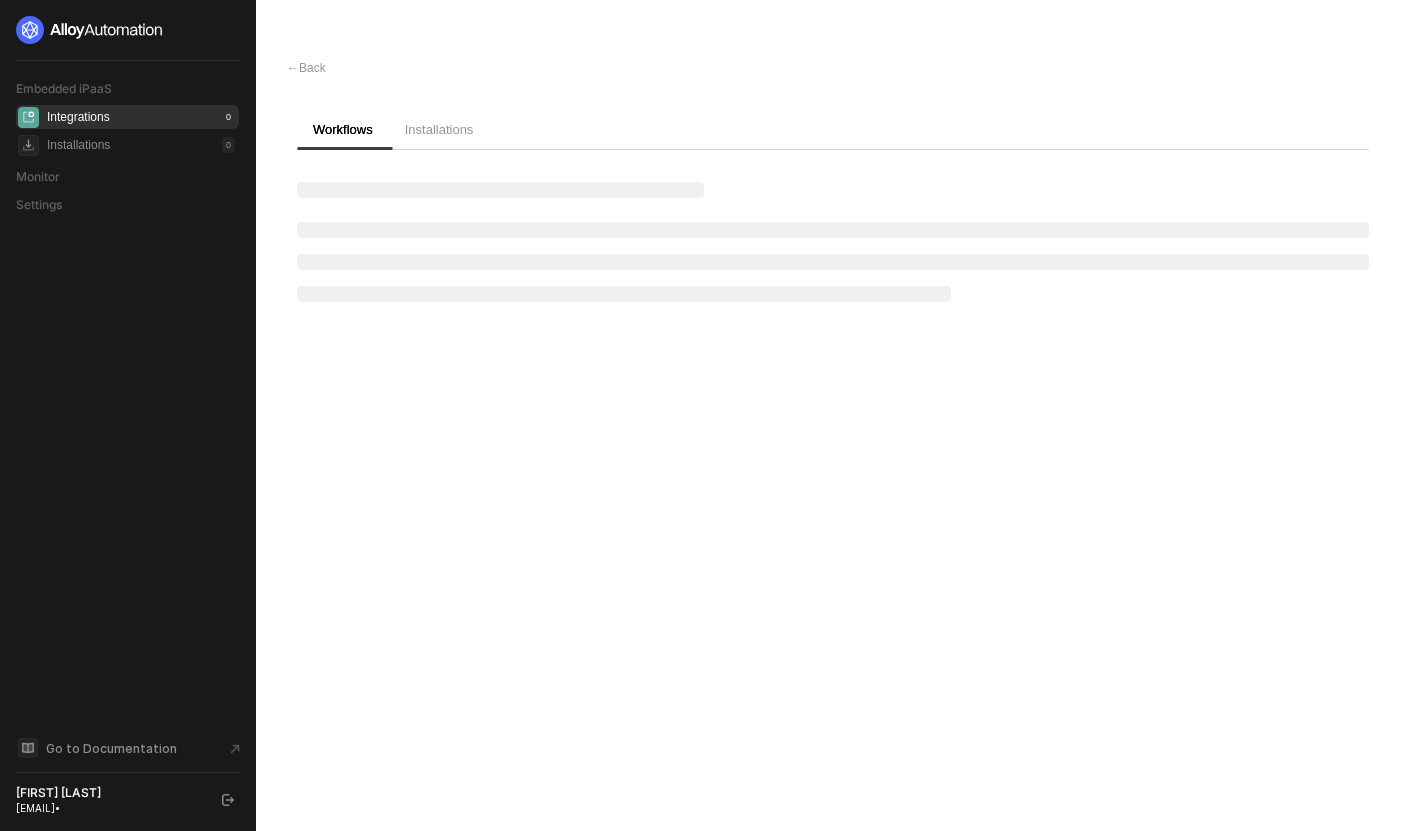 scroll, scrollTop: 0, scrollLeft: 0, axis: both 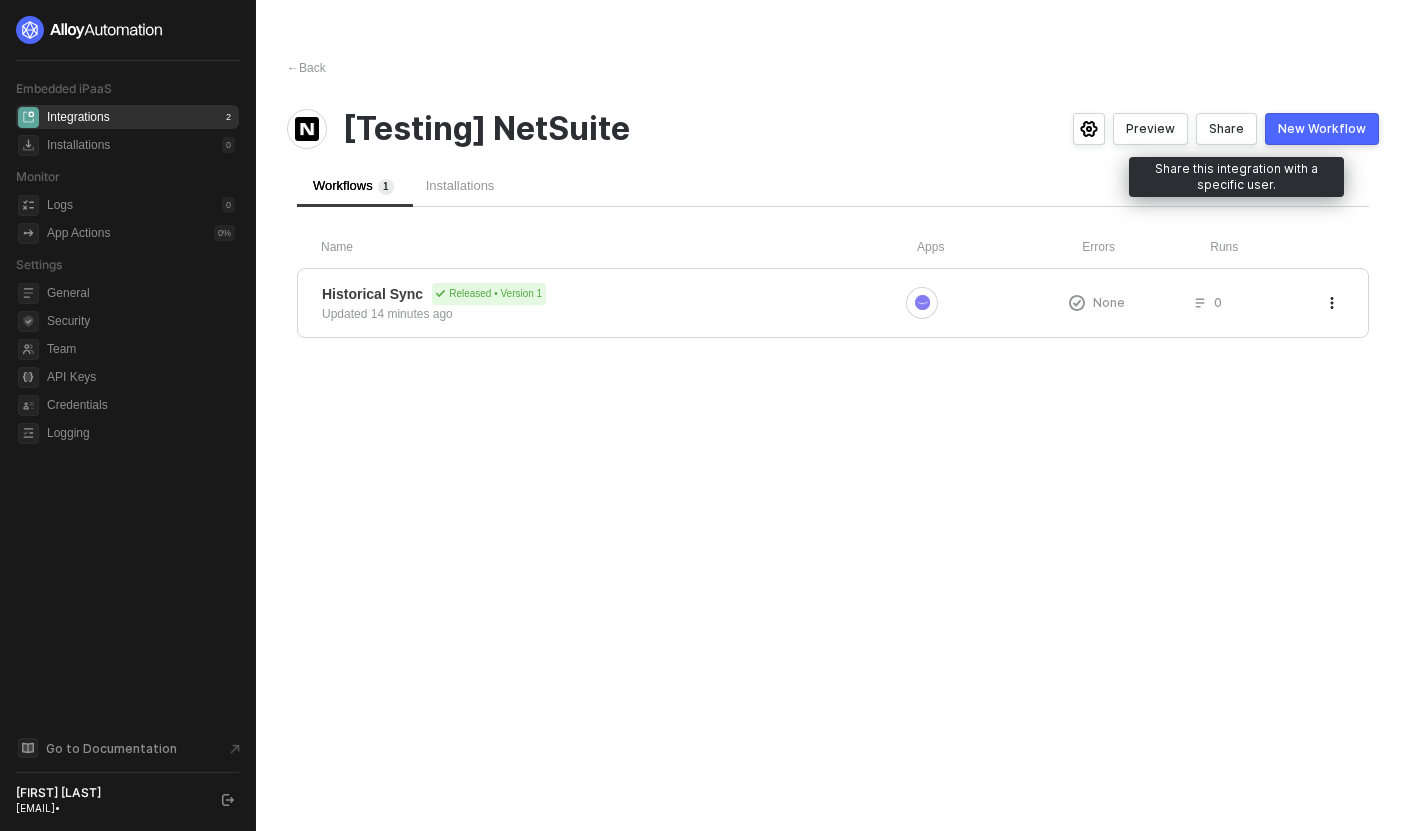 click on "Share" at bounding box center [1226, 129] 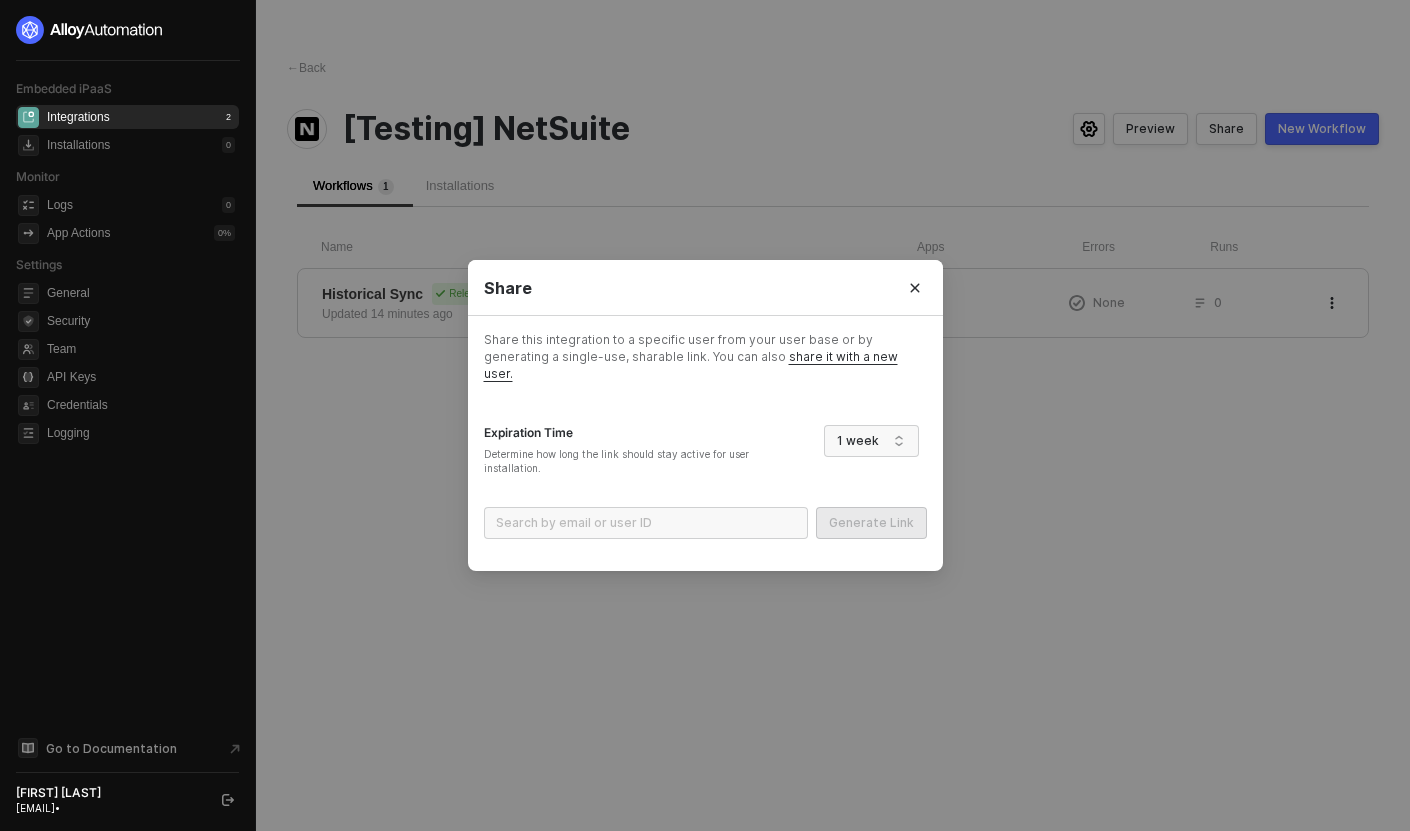 click on "Share this integration to a specific user from your user base or by generating a single-use, sharable link. You can also   share it with a new user. Expiration Time Determine how long the link should stay active for user installation. 1 week Search by email or user ID Generate Link" at bounding box center (705, 443) 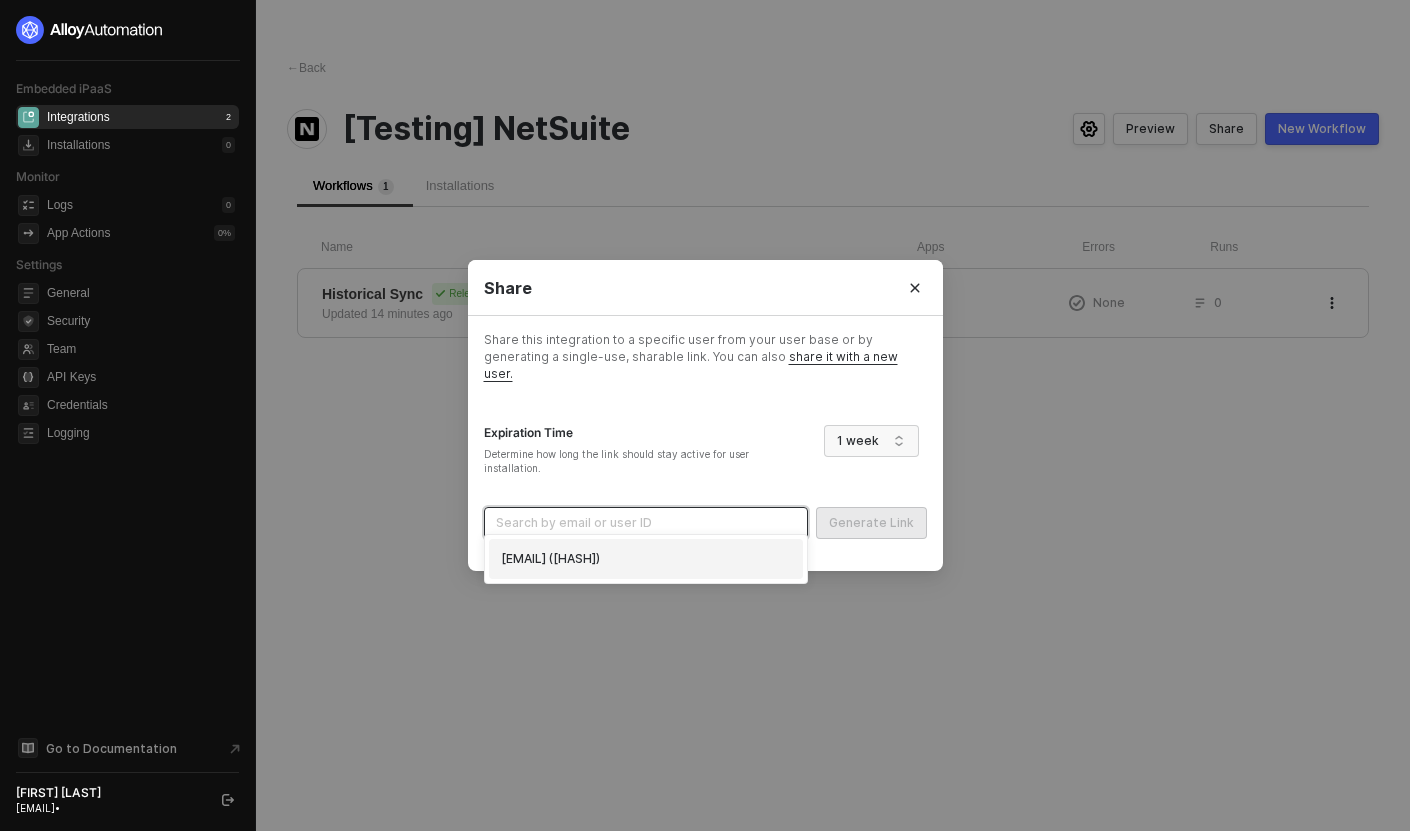 click at bounding box center [646, 523] 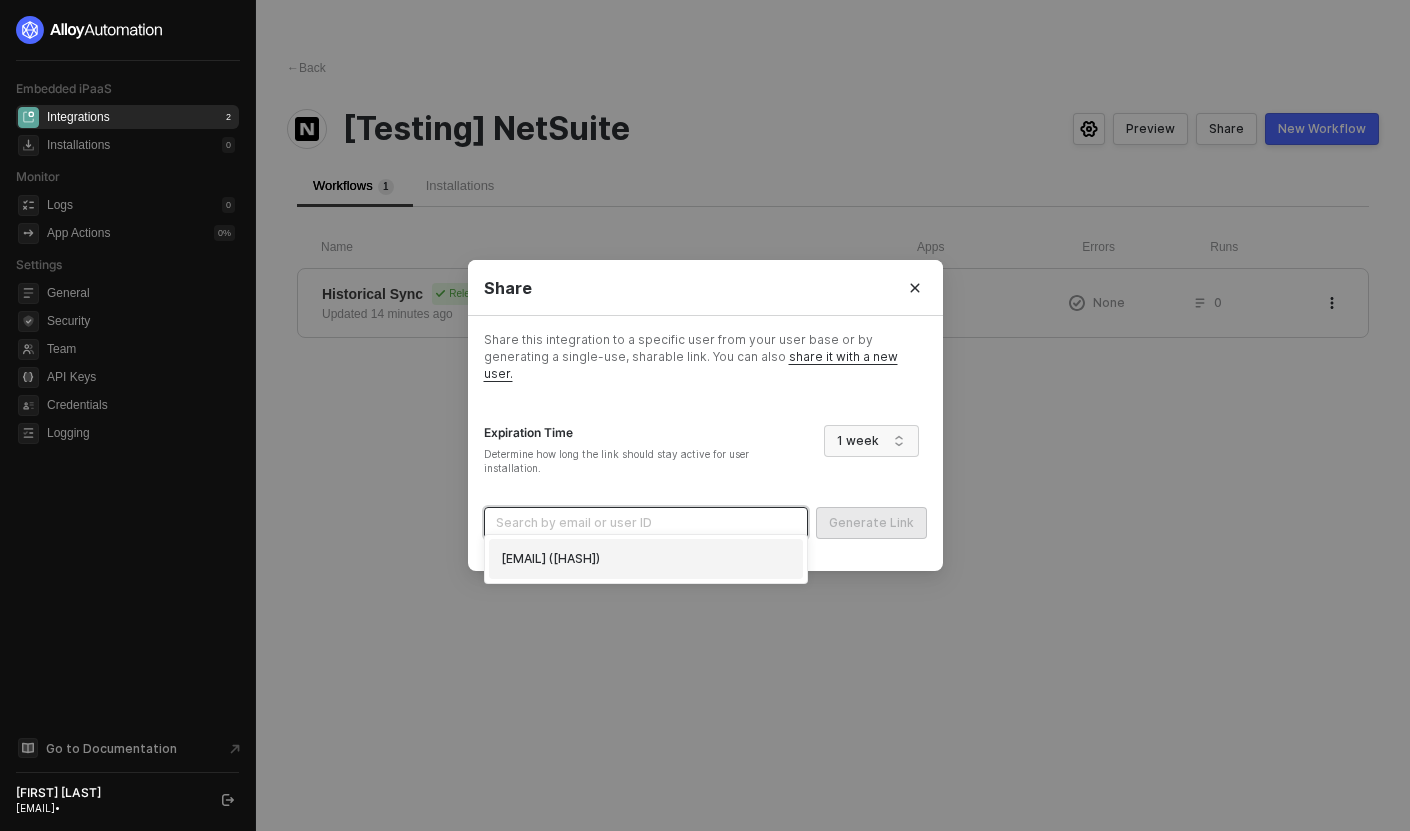 click on "dan@runalloy.com (686da02d3fd33b616965248a)" at bounding box center [646, 559] 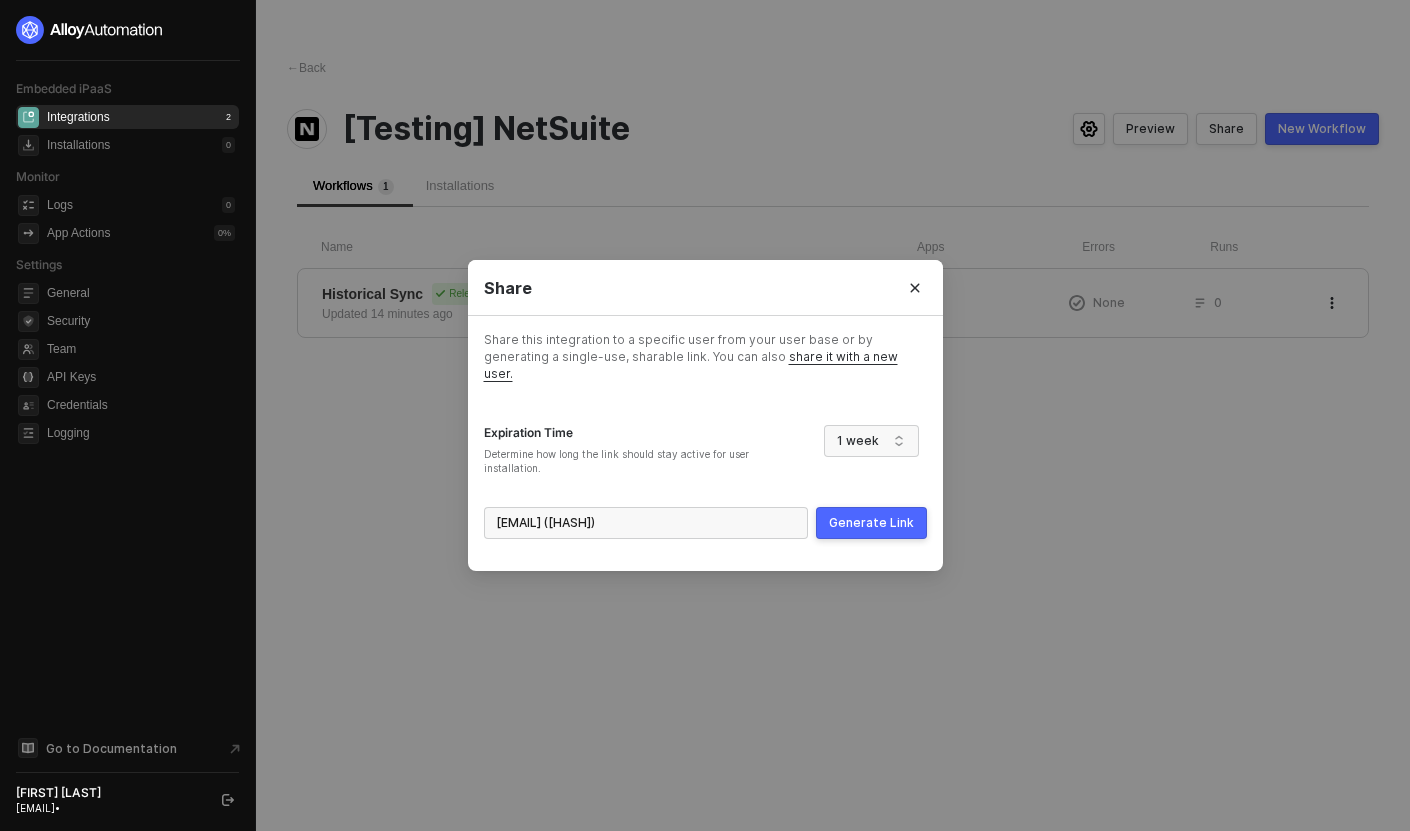 click on "Generate Link" at bounding box center [871, 523] 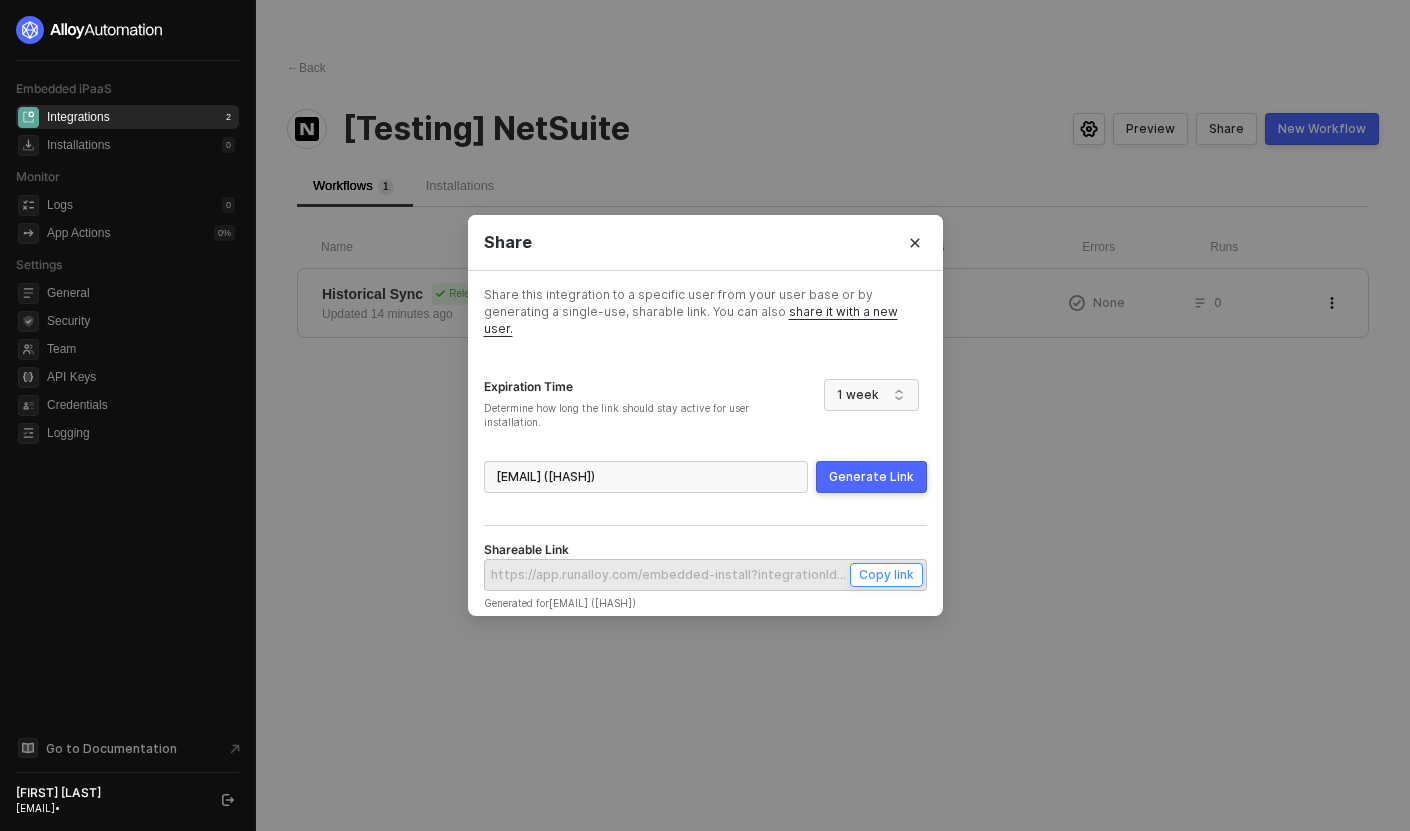 click on "Copy link" at bounding box center (886, 574) 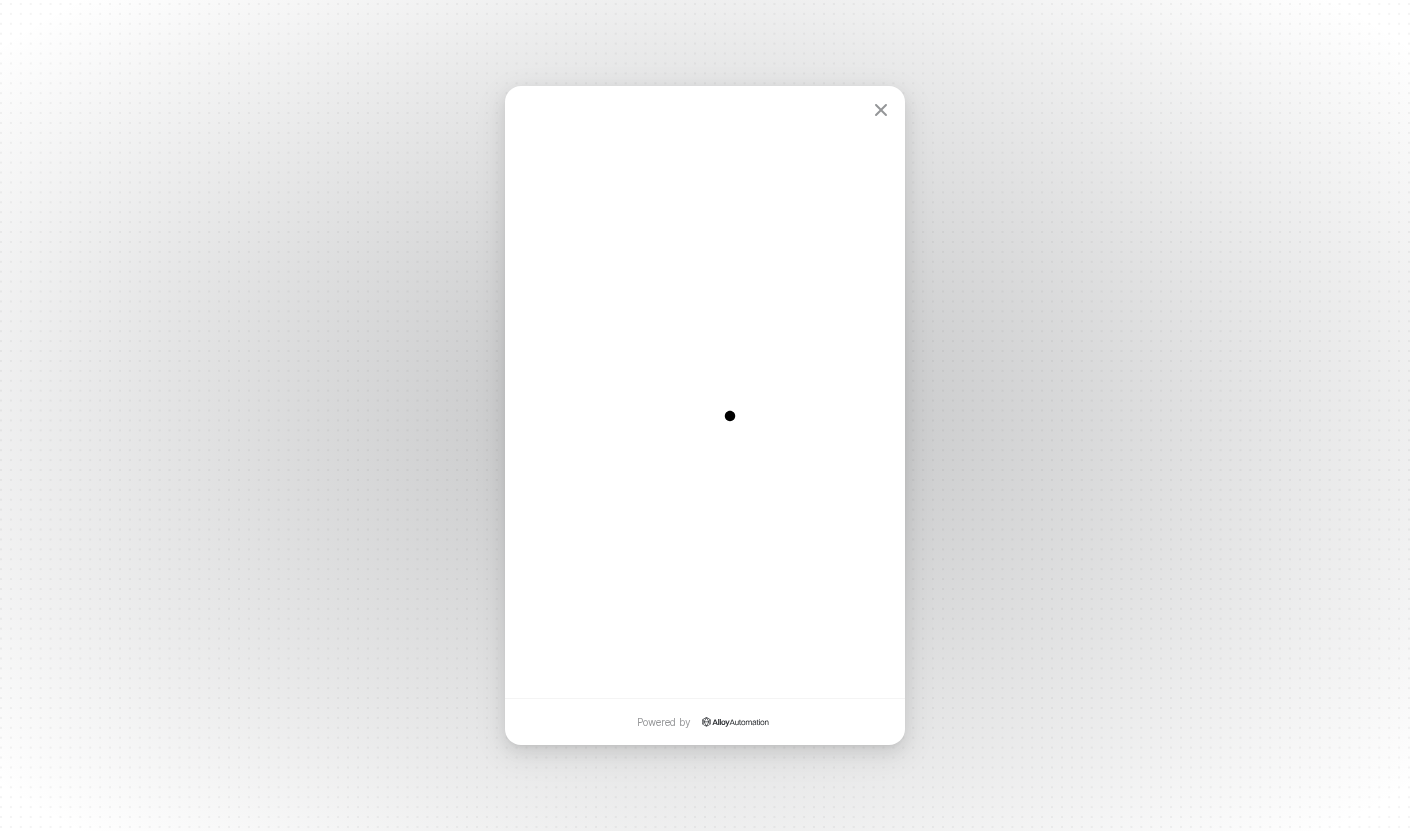 scroll, scrollTop: 0, scrollLeft: 0, axis: both 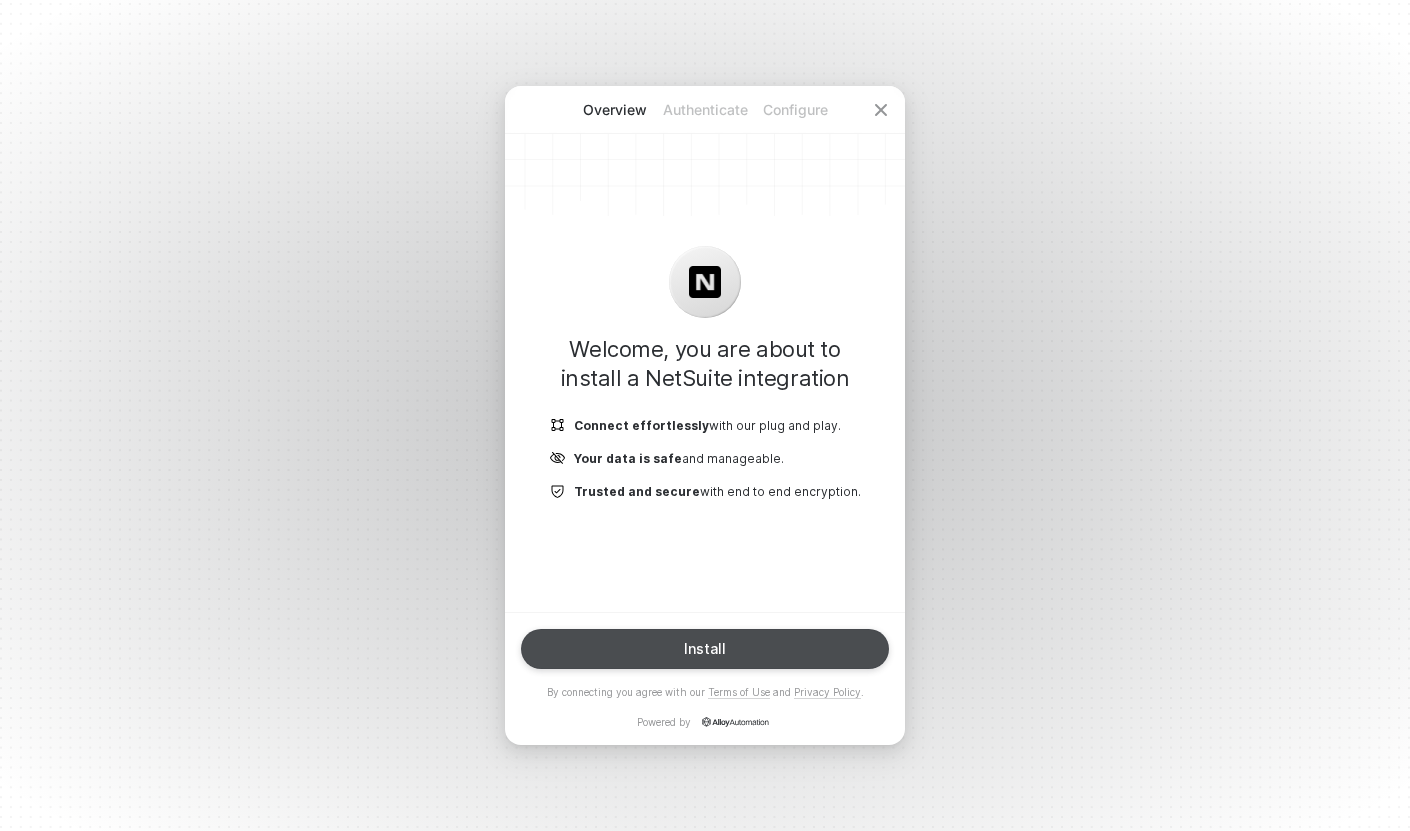 click on "Install" at bounding box center [705, 649] 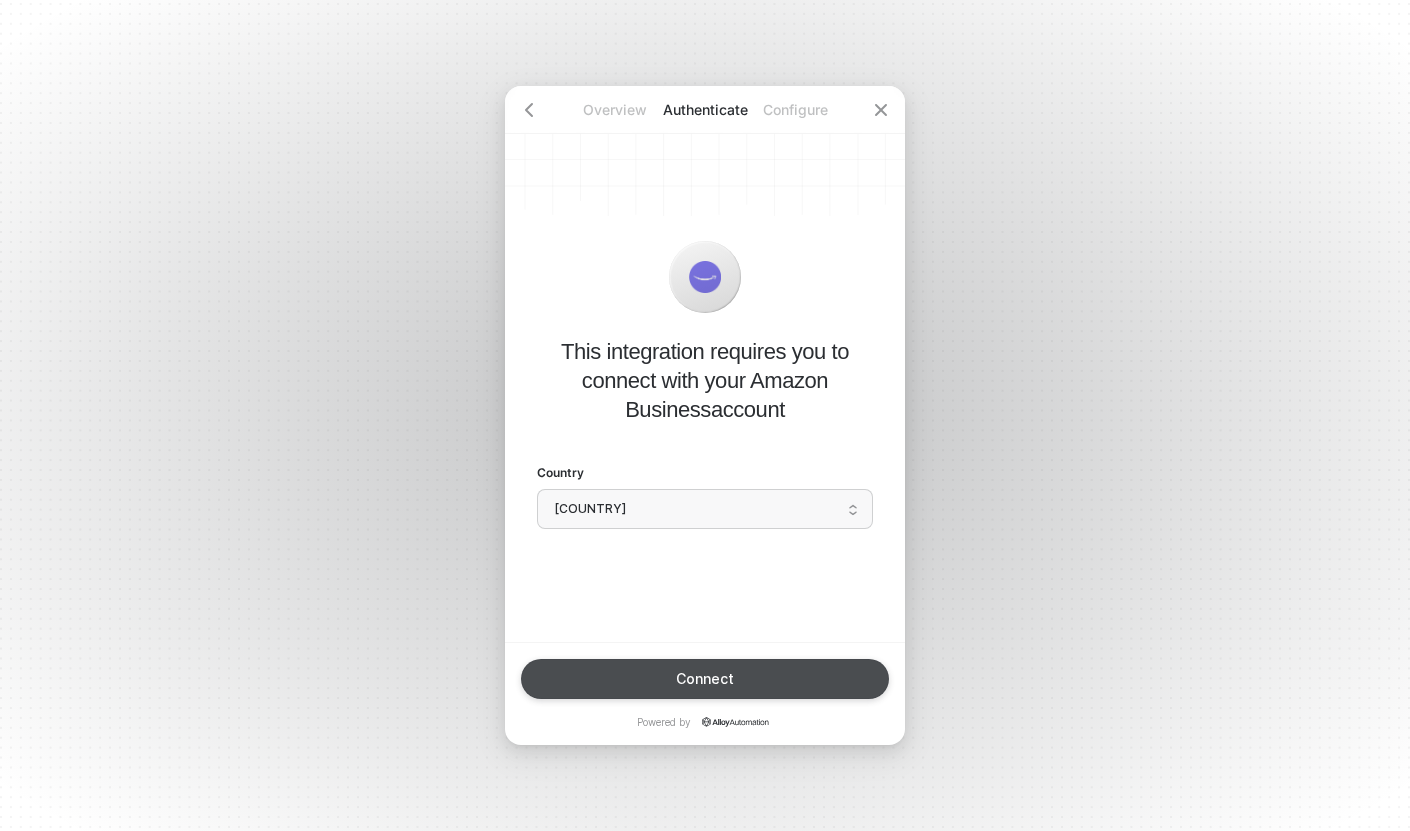click on "Connect" at bounding box center (705, 679) 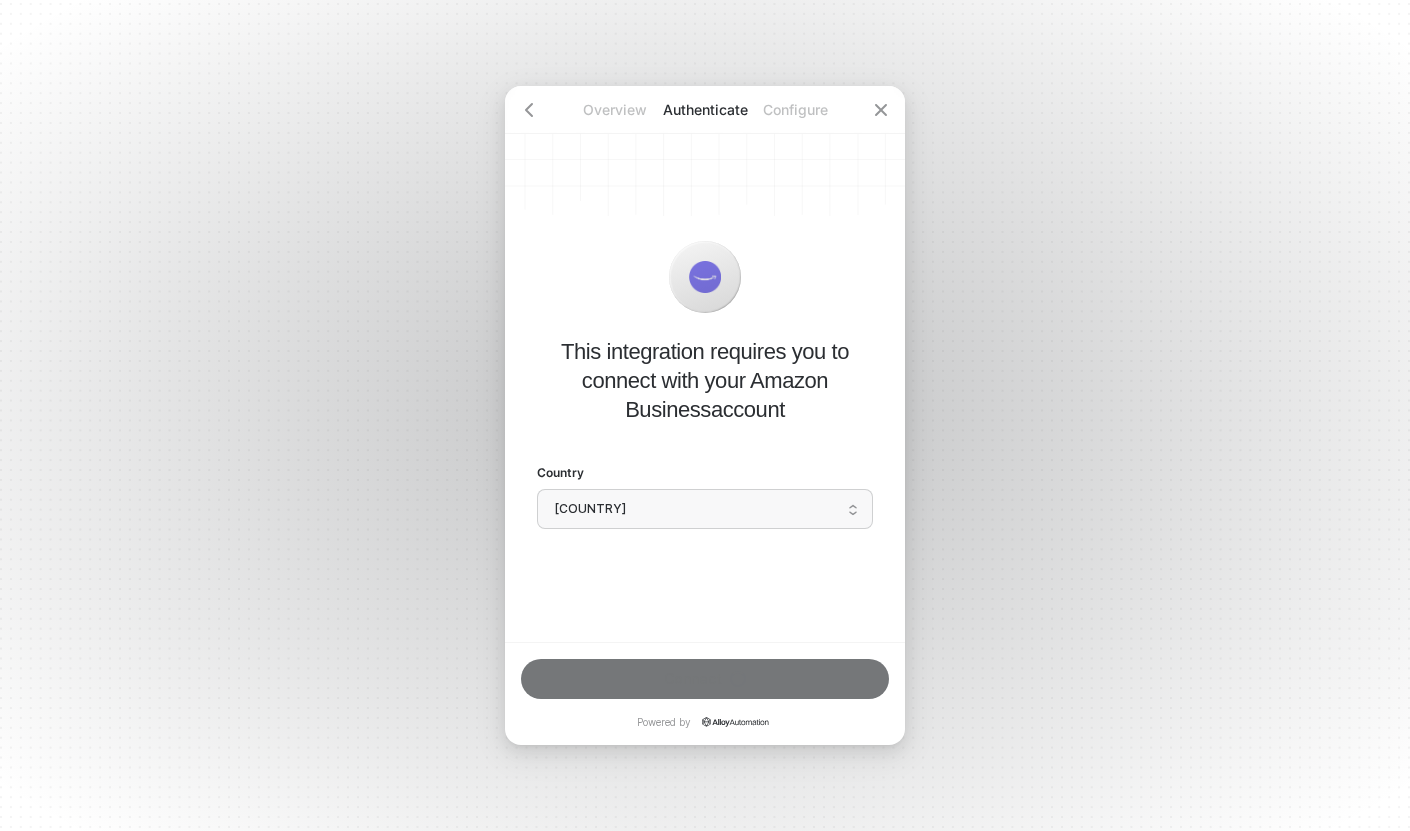 click on "Overview Authenticate Configure This integration requires you to connect with your   Amazon Business  account Country [COUNTRY] Connect Powered by" at bounding box center (705, 415) 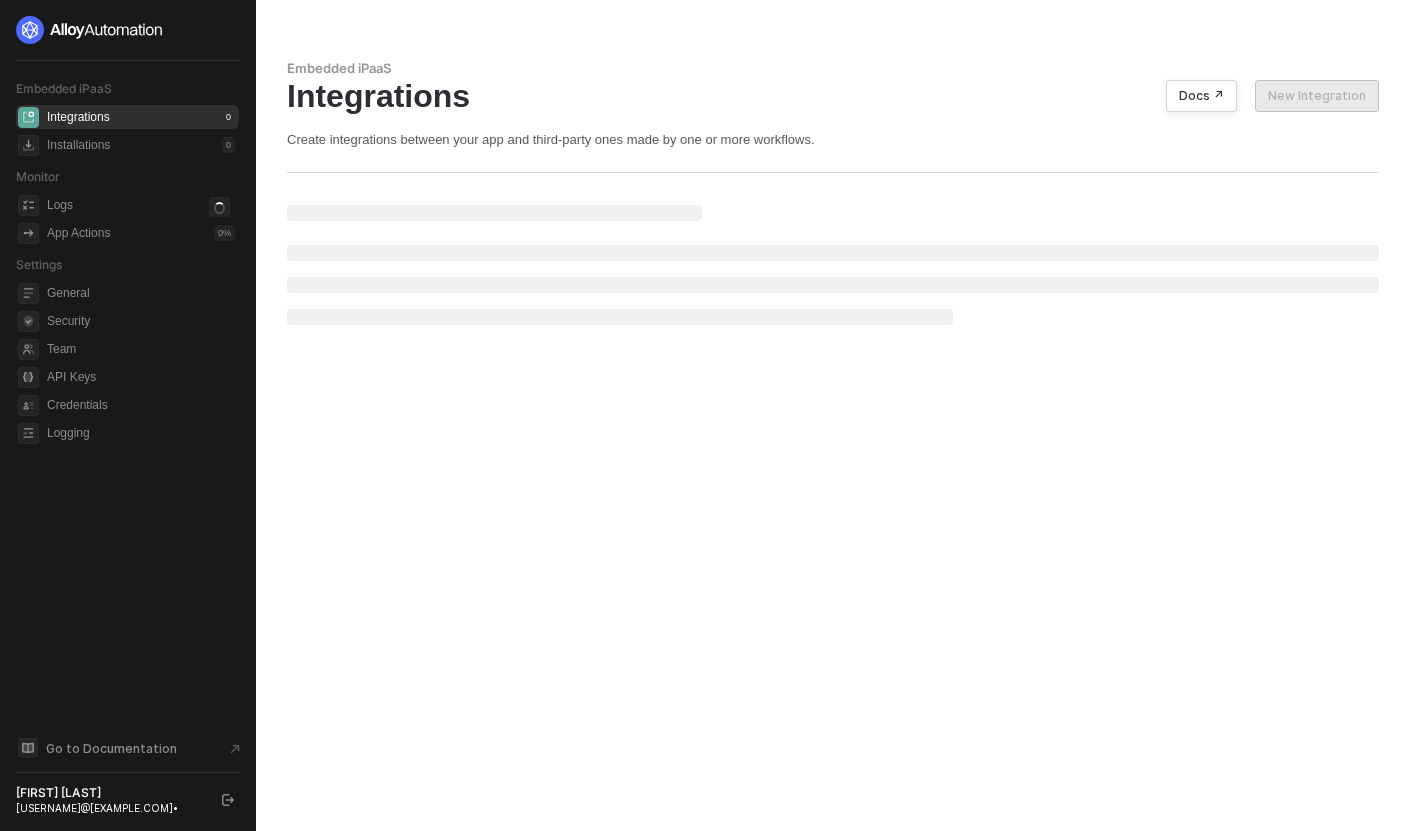 scroll, scrollTop: 0, scrollLeft: 0, axis: both 